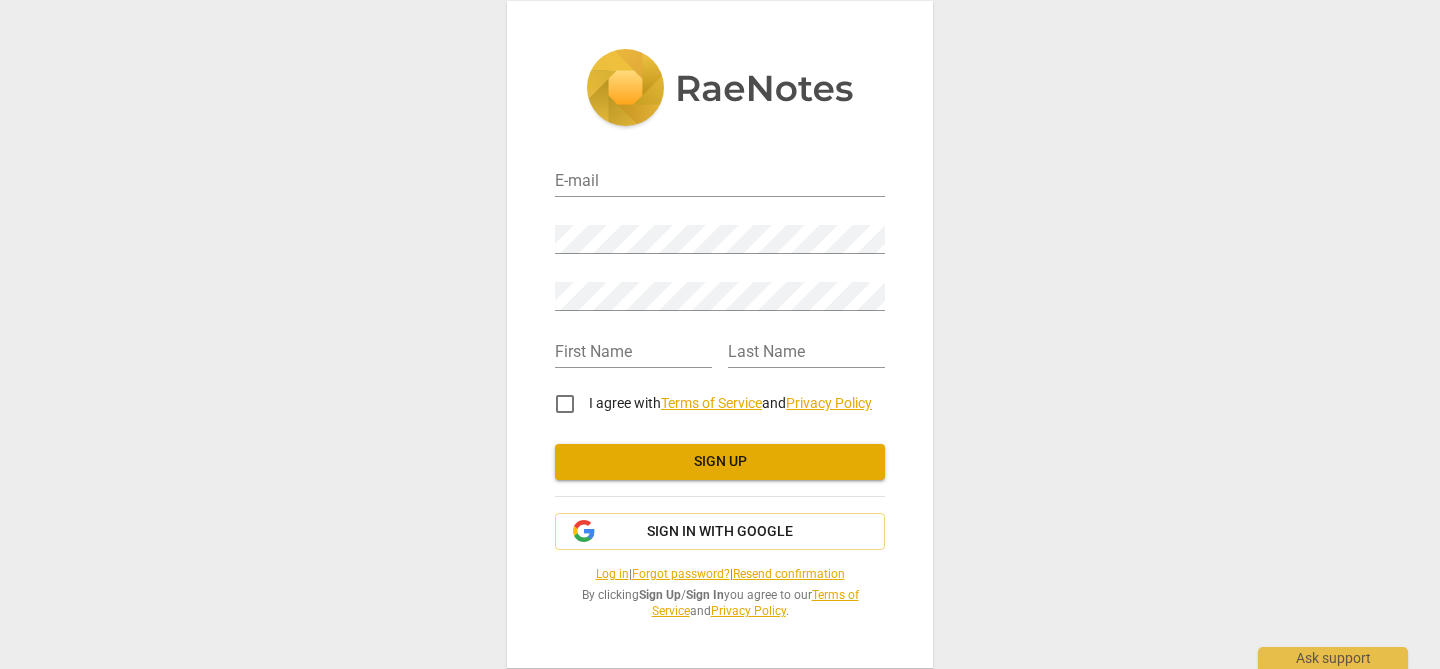 scroll, scrollTop: 0, scrollLeft: 0, axis: both 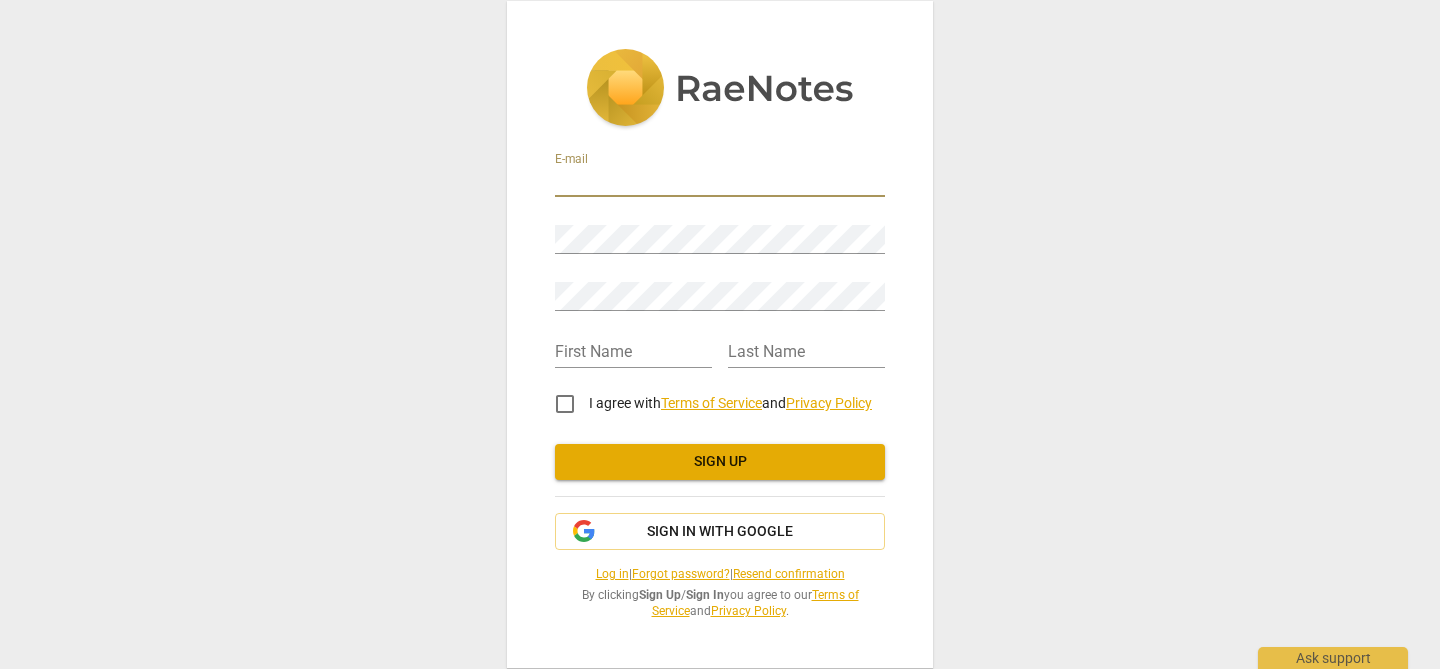 click at bounding box center [720, 182] 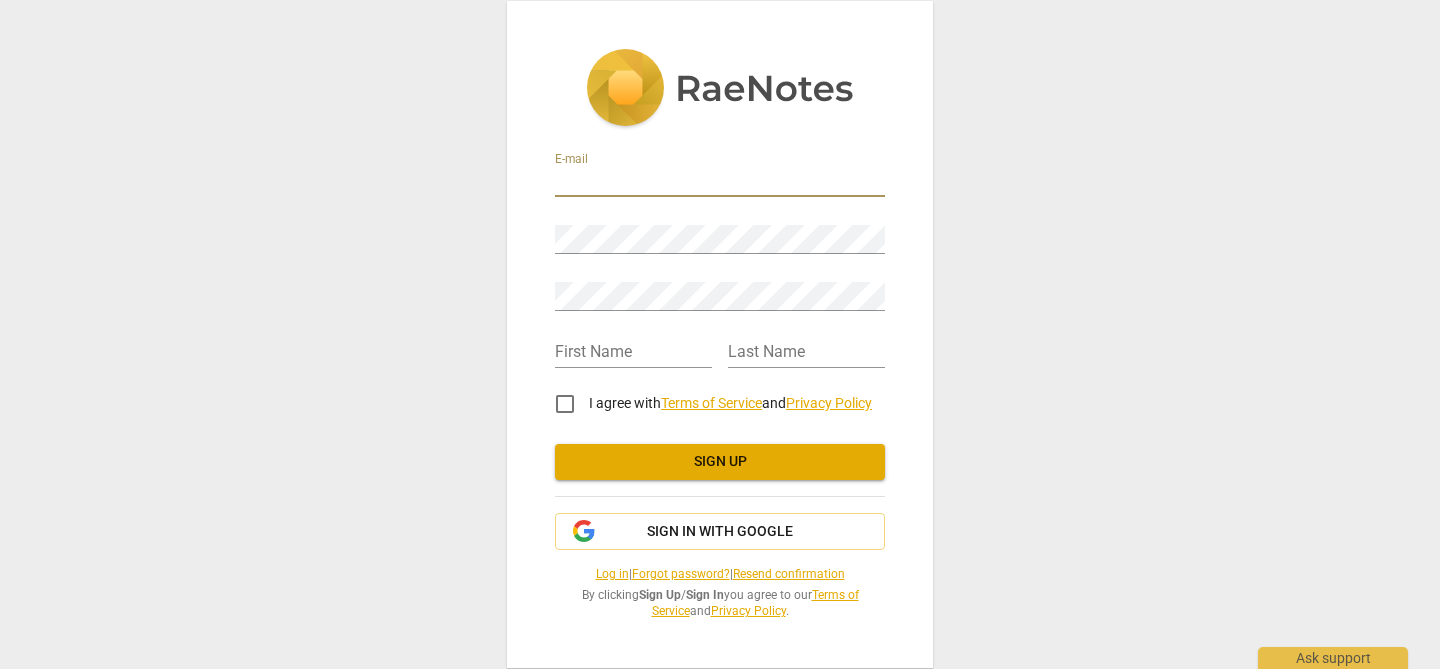 type on "ettiennew67@gmail.com" 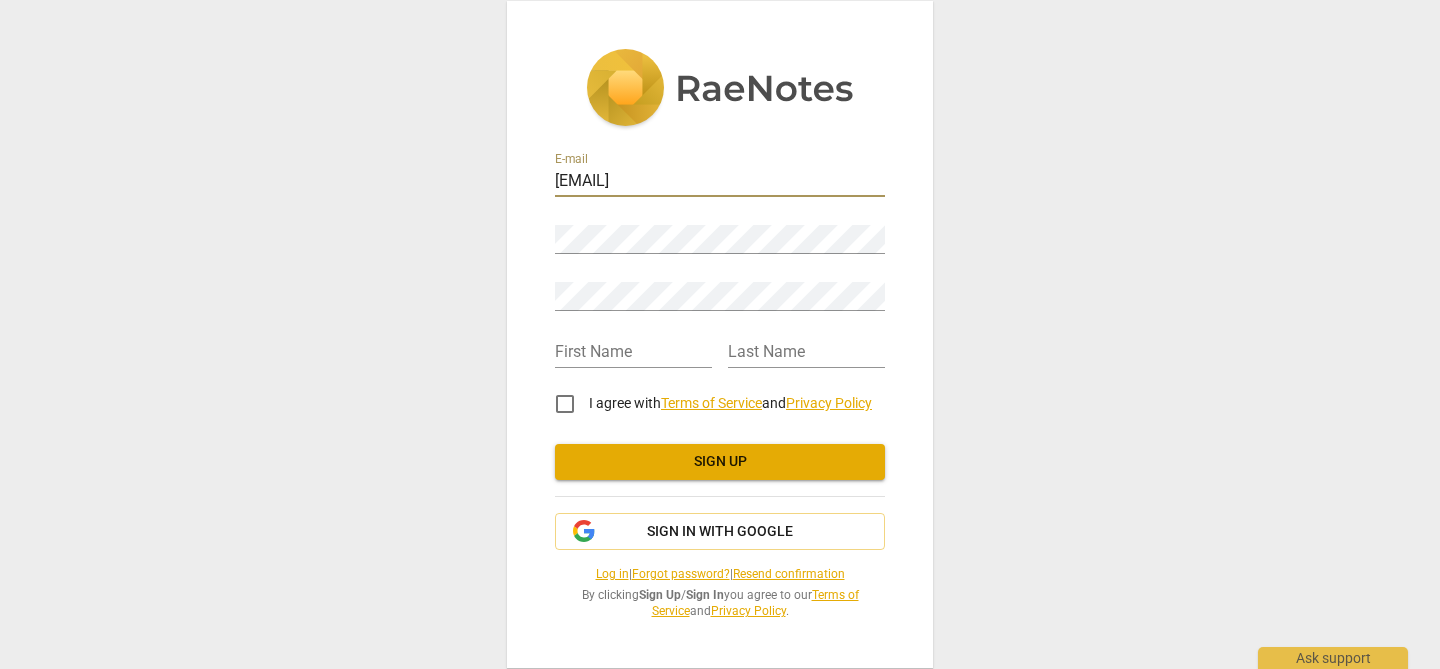 type on "Ettienne" 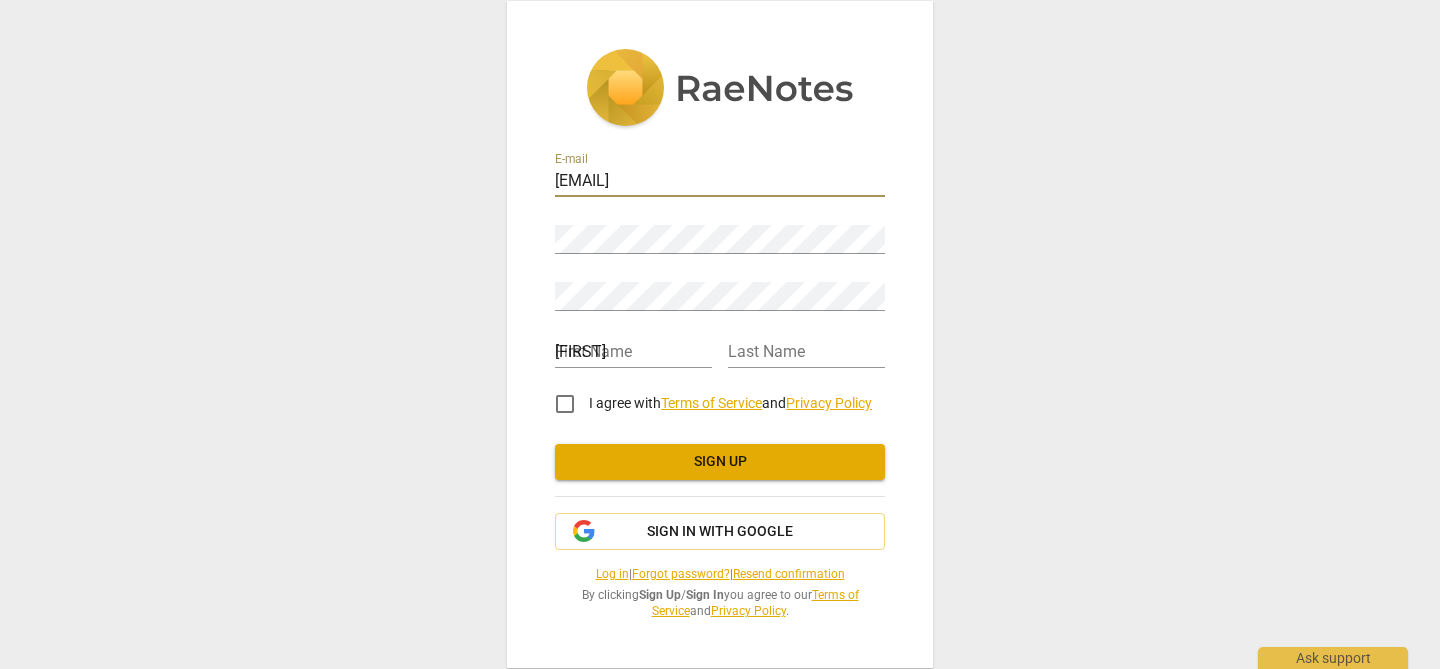 type on "Wilsnagh" 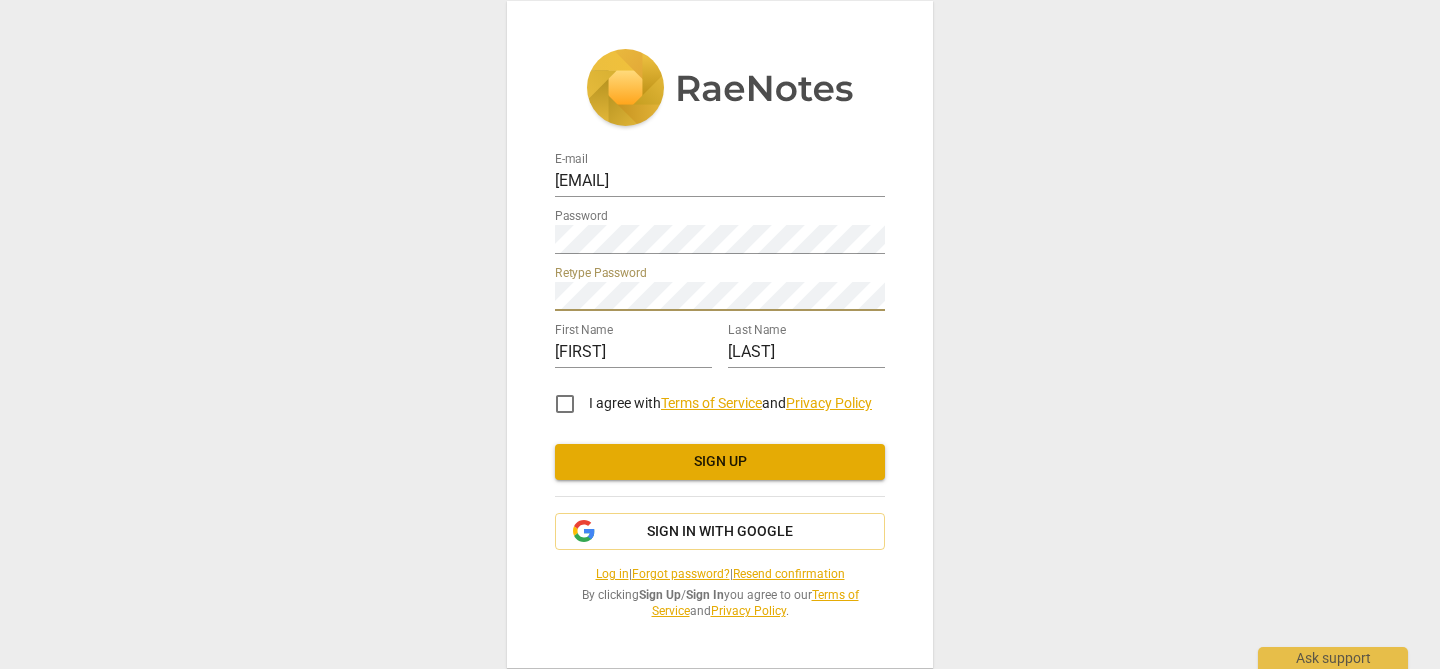 click on "I agree with  Terms of Service  and  Privacy Policy" at bounding box center [565, 404] 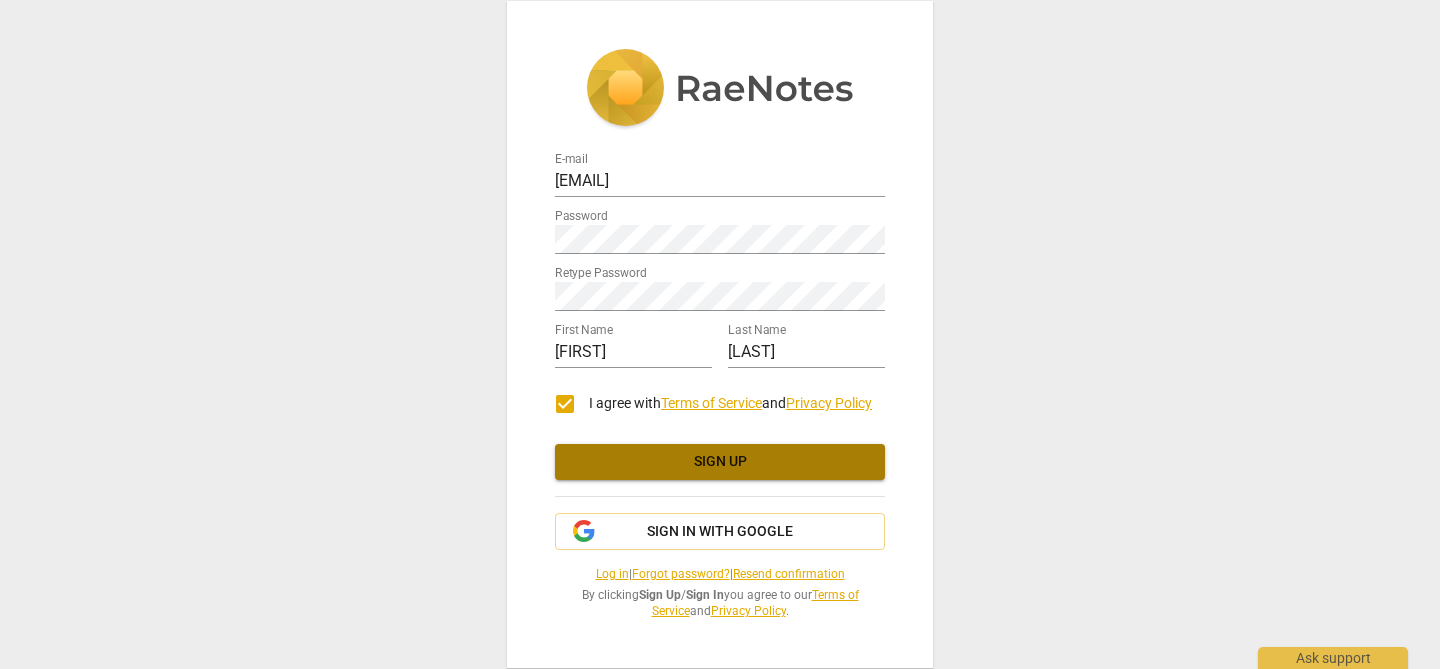 click on "Sign up" at bounding box center (720, 462) 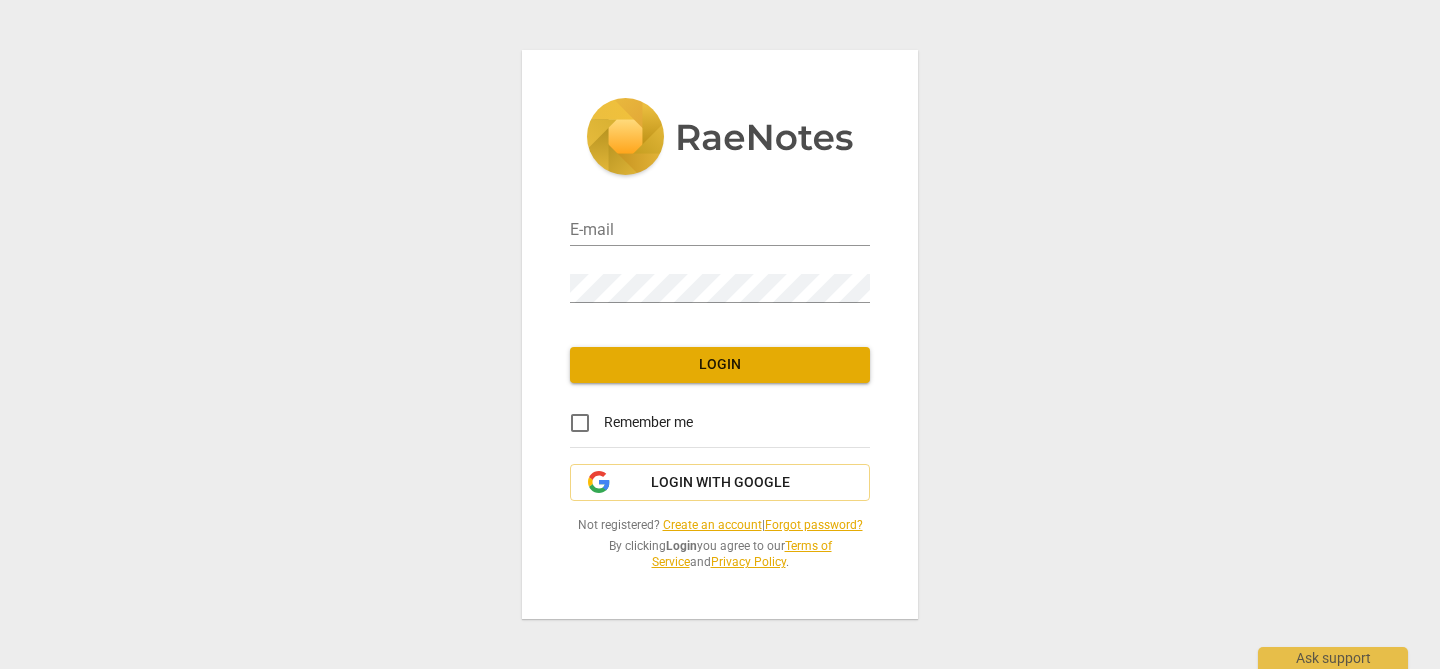 scroll, scrollTop: 0, scrollLeft: 0, axis: both 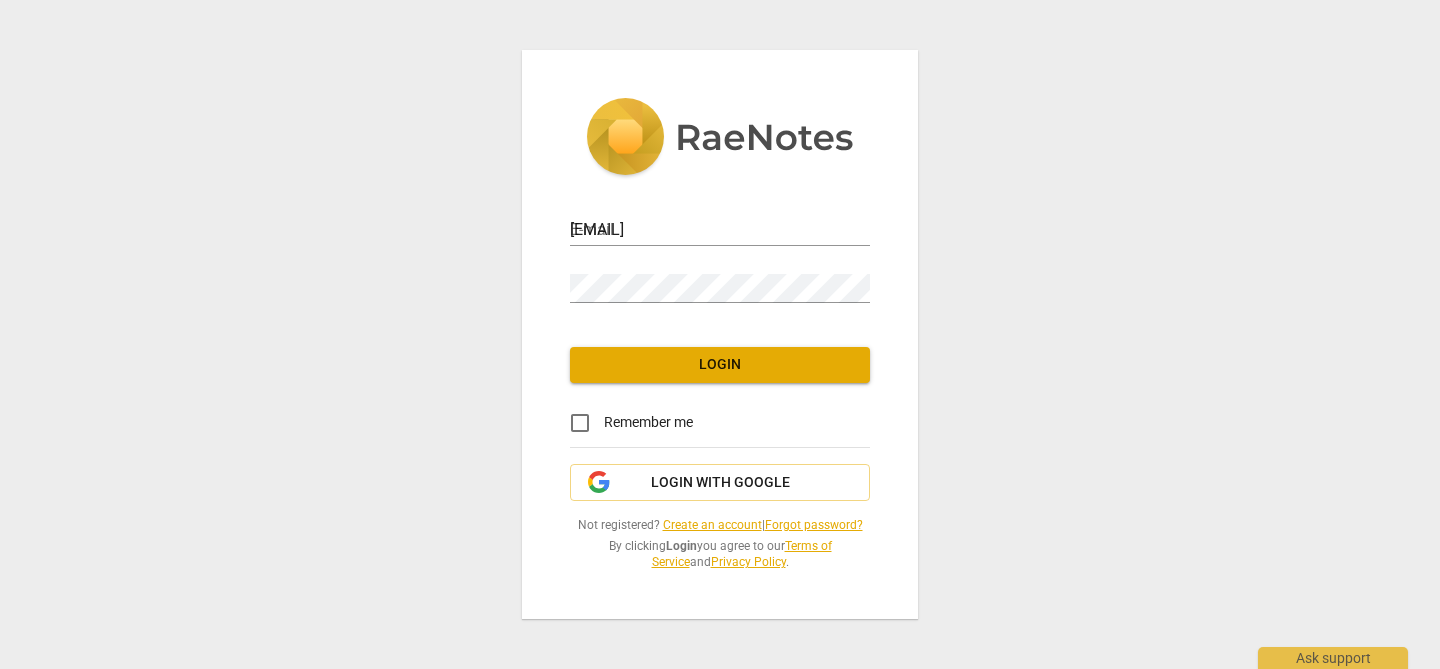 click on "Remember me" at bounding box center (580, 423) 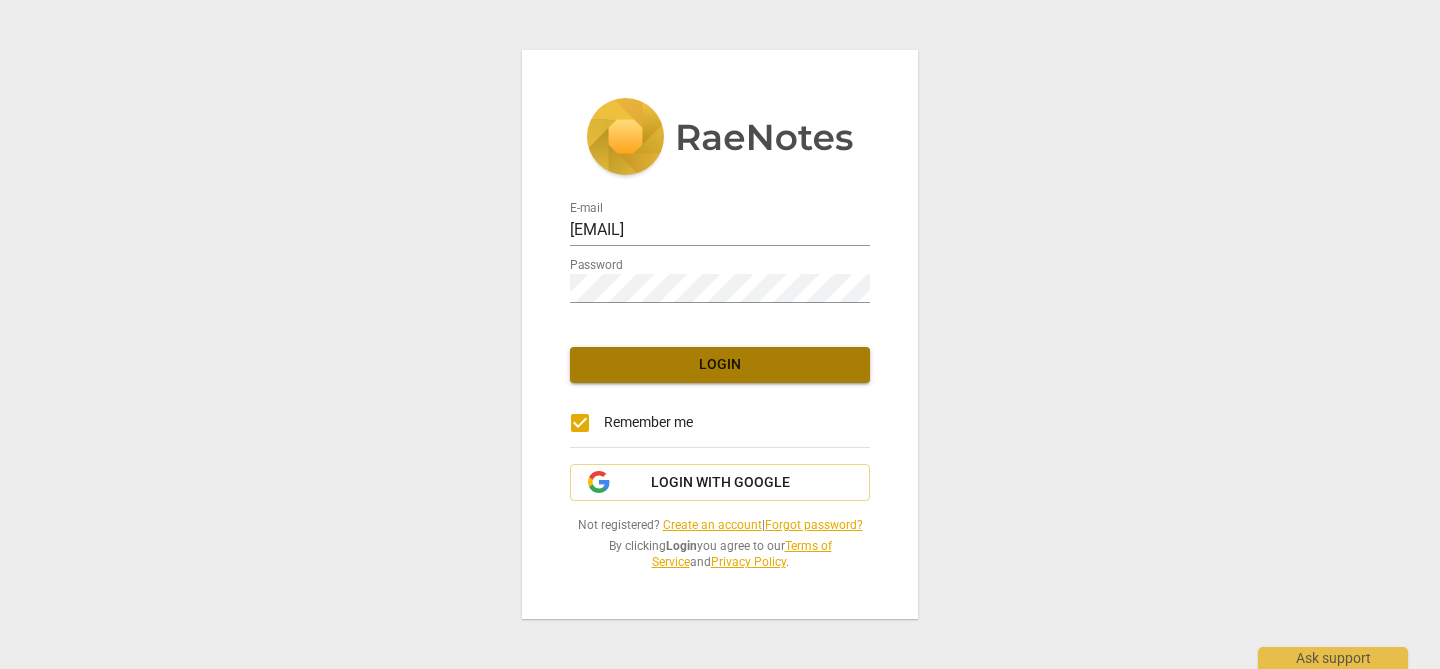 click on "Login" at bounding box center (720, 365) 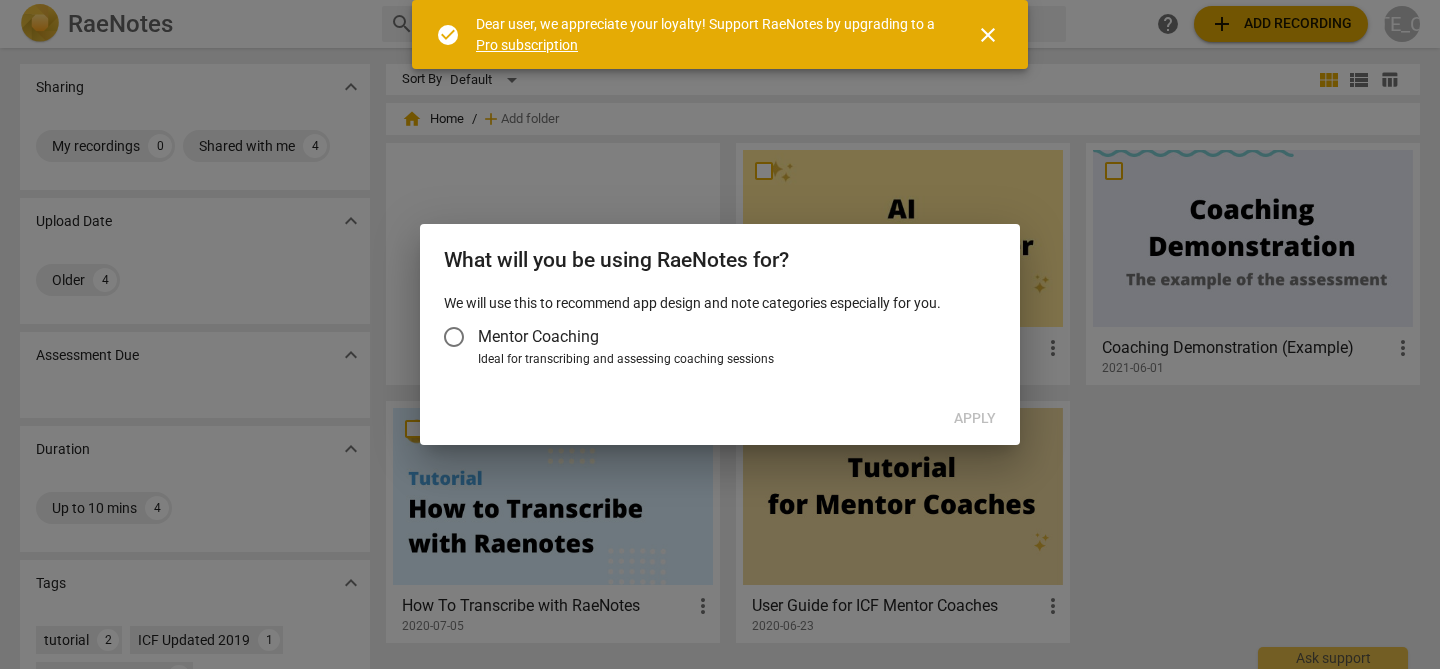 click on "close" at bounding box center (988, 35) 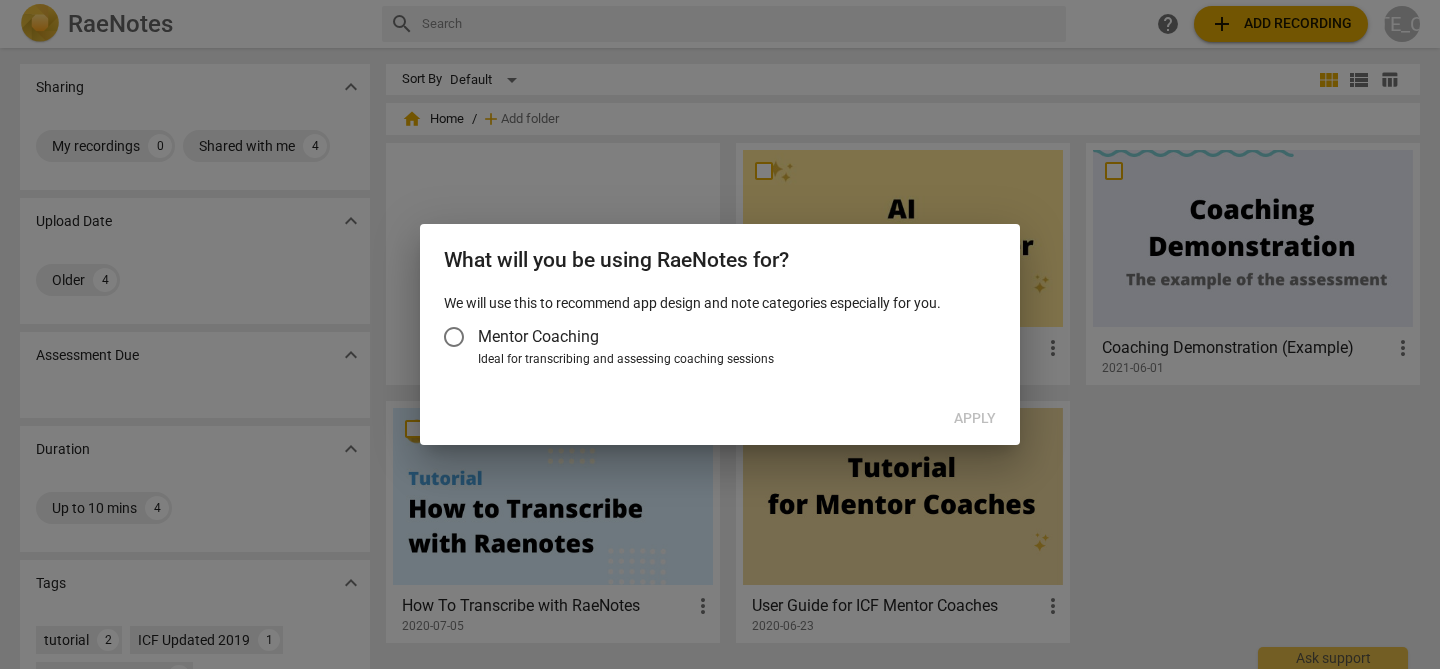 click at bounding box center (720, 334) 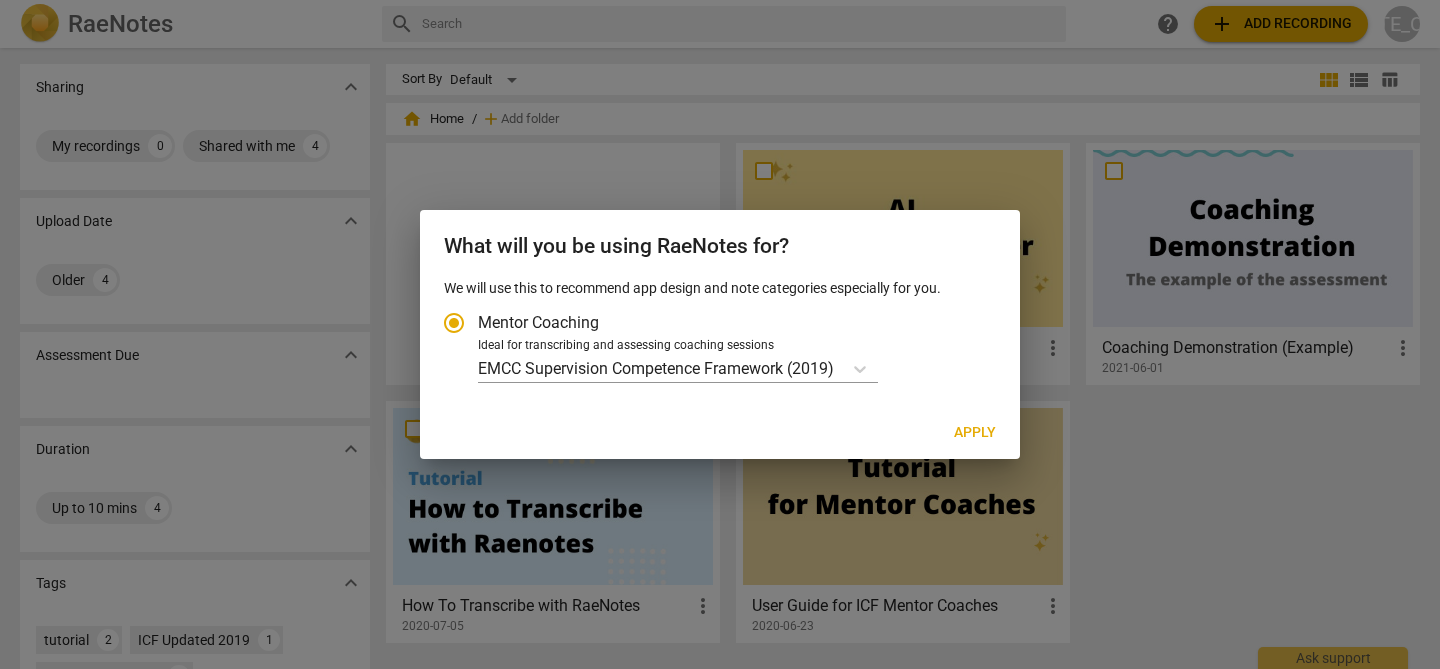 click on "Apply" at bounding box center [975, 433] 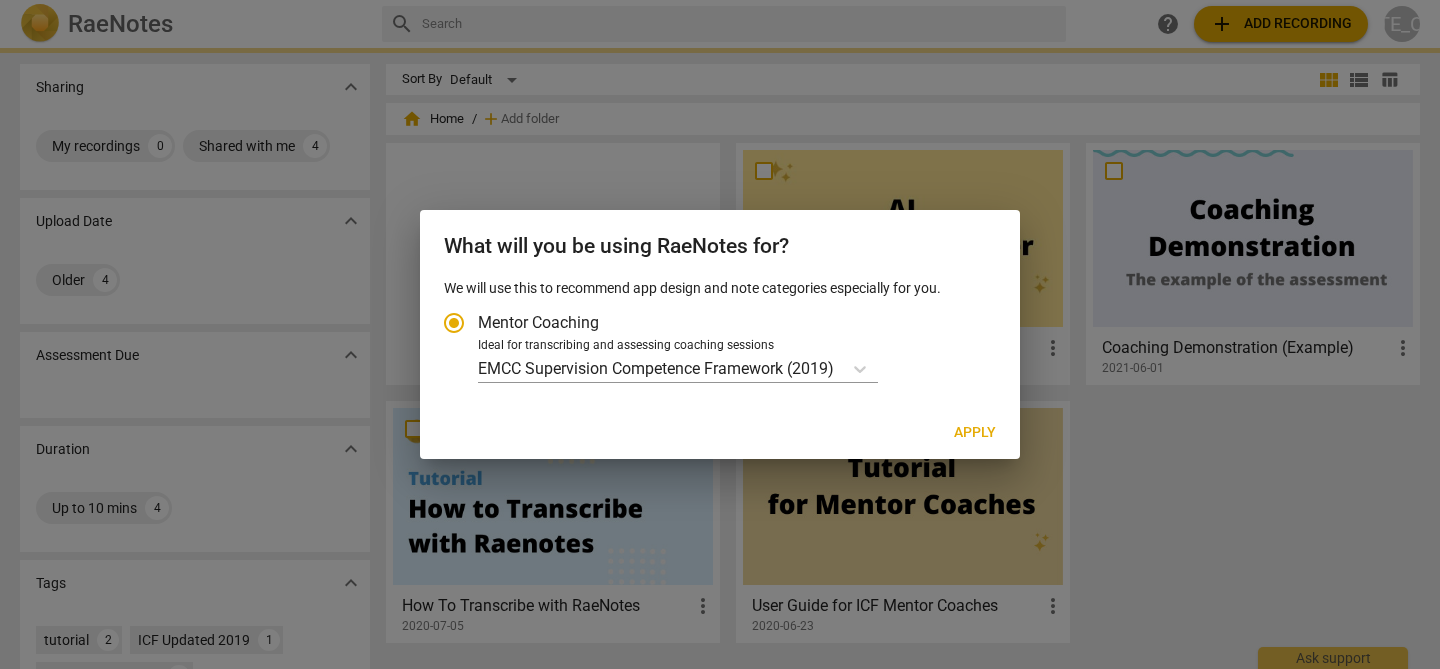 radio on "false" 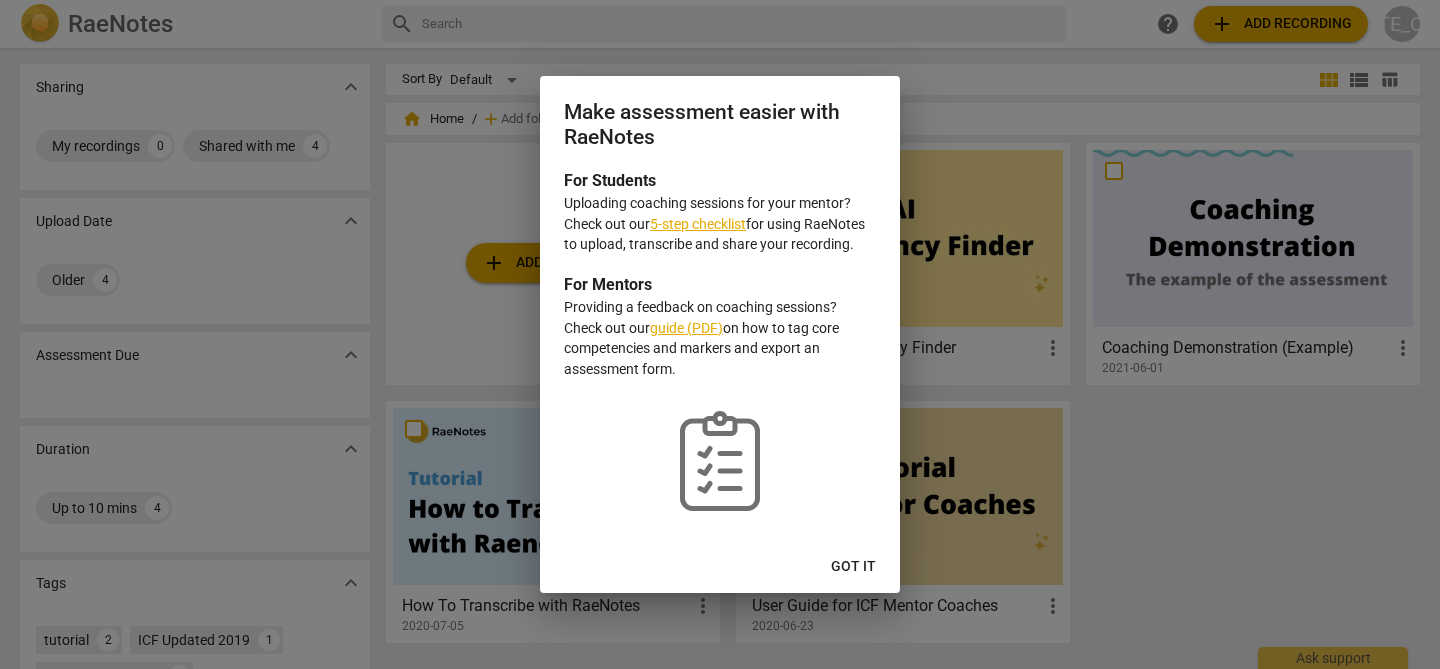 click on "Got it" at bounding box center (853, 567) 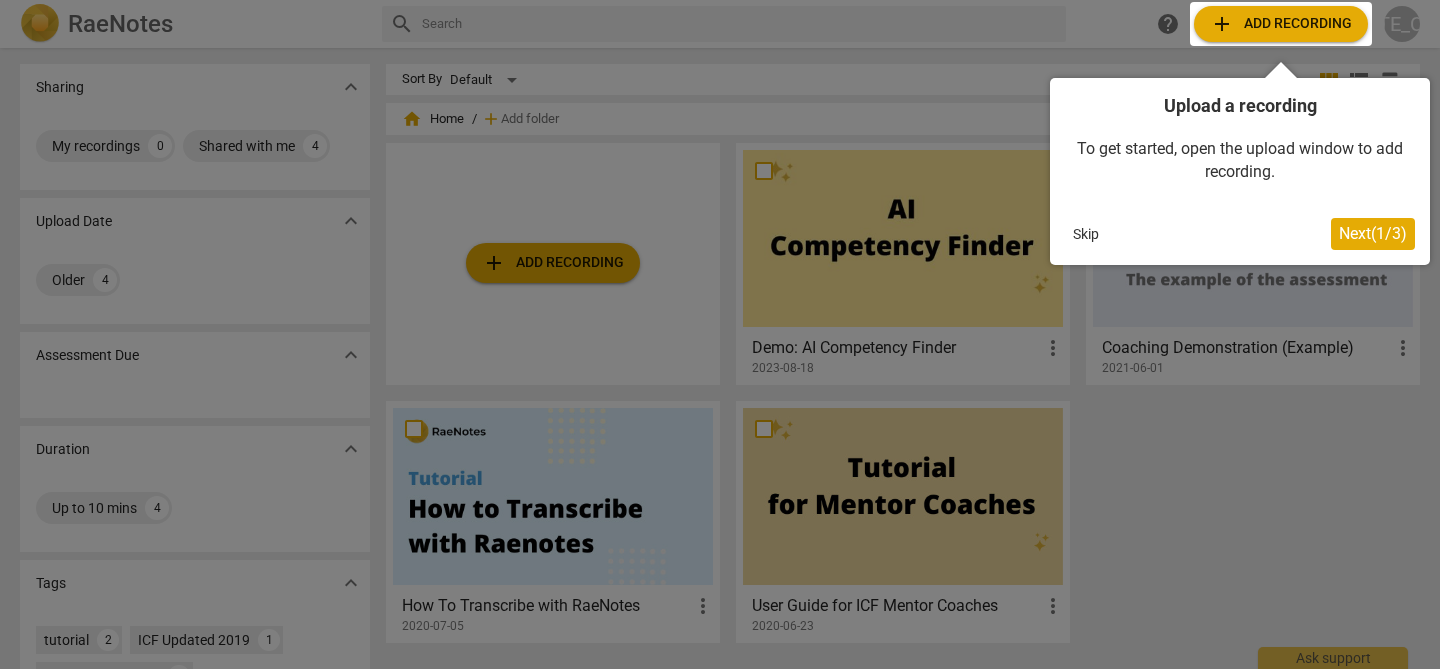 click at bounding box center [1281, 24] 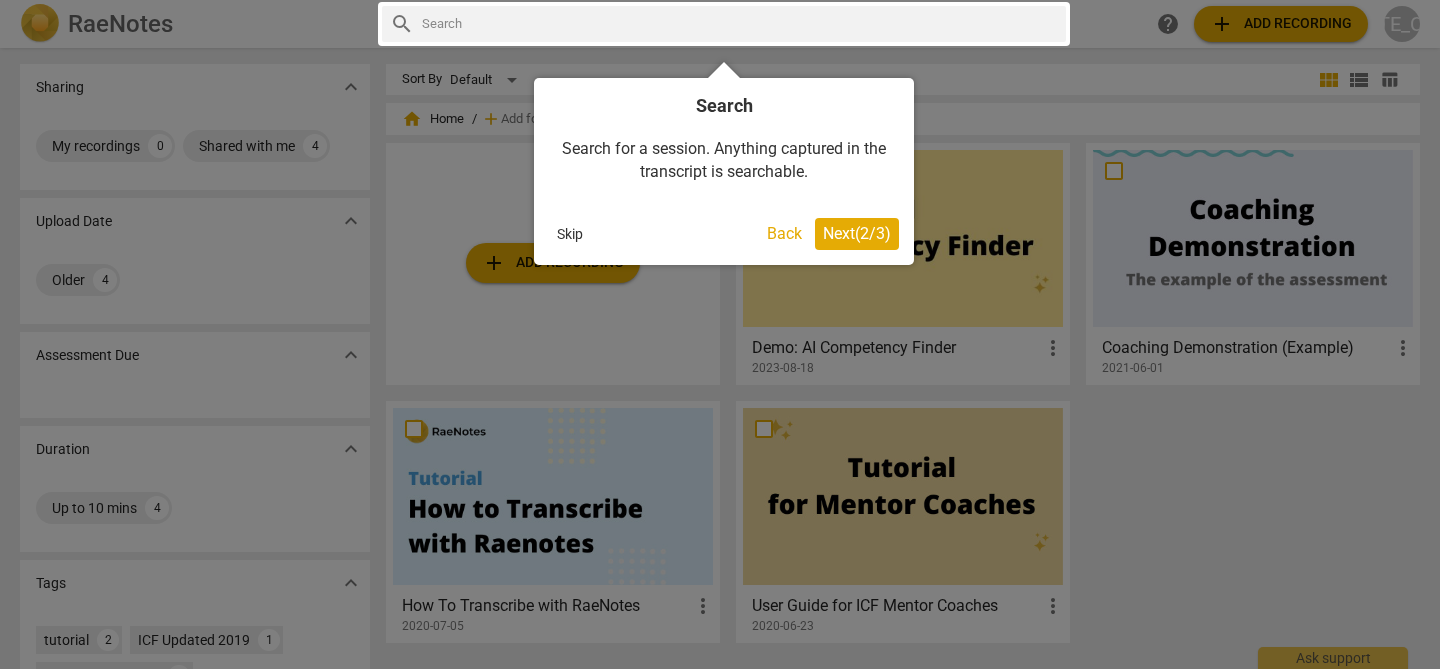 click at bounding box center (724, 24) 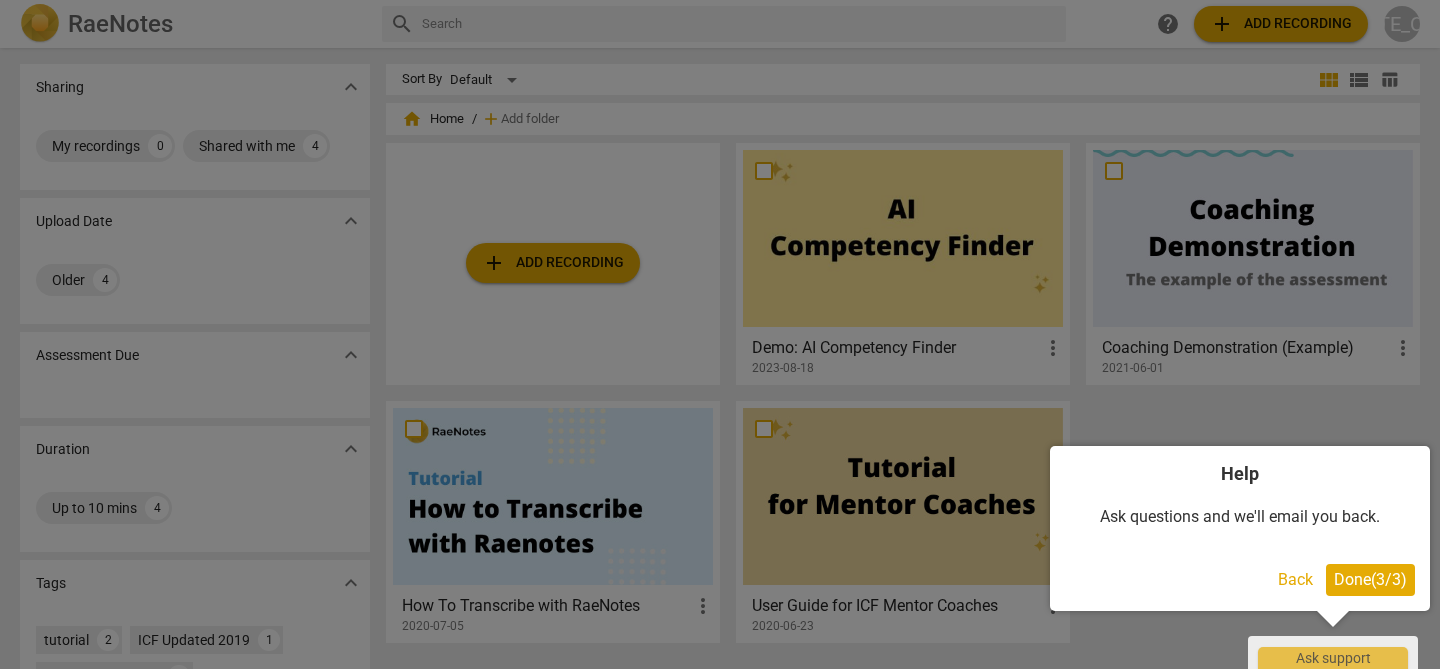 click on "Done  ( 3 / 3 )" at bounding box center (1370, 579) 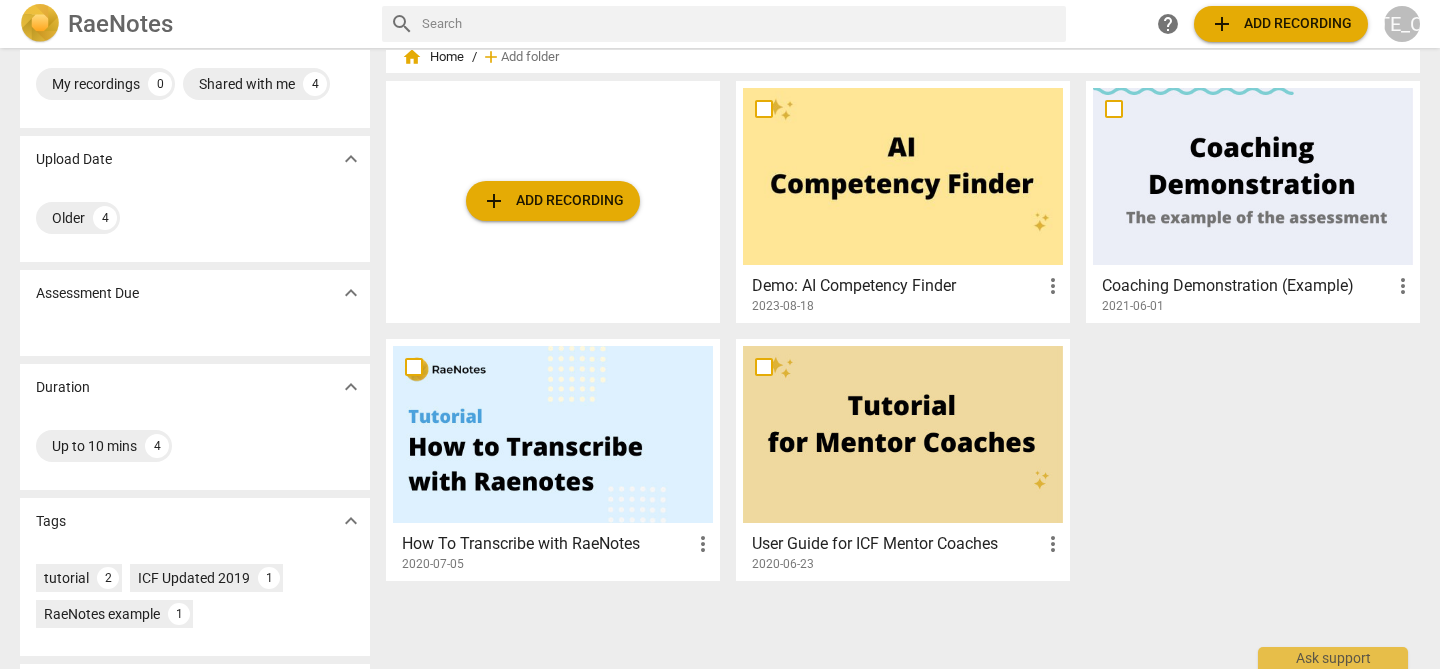 scroll, scrollTop: 0, scrollLeft: 0, axis: both 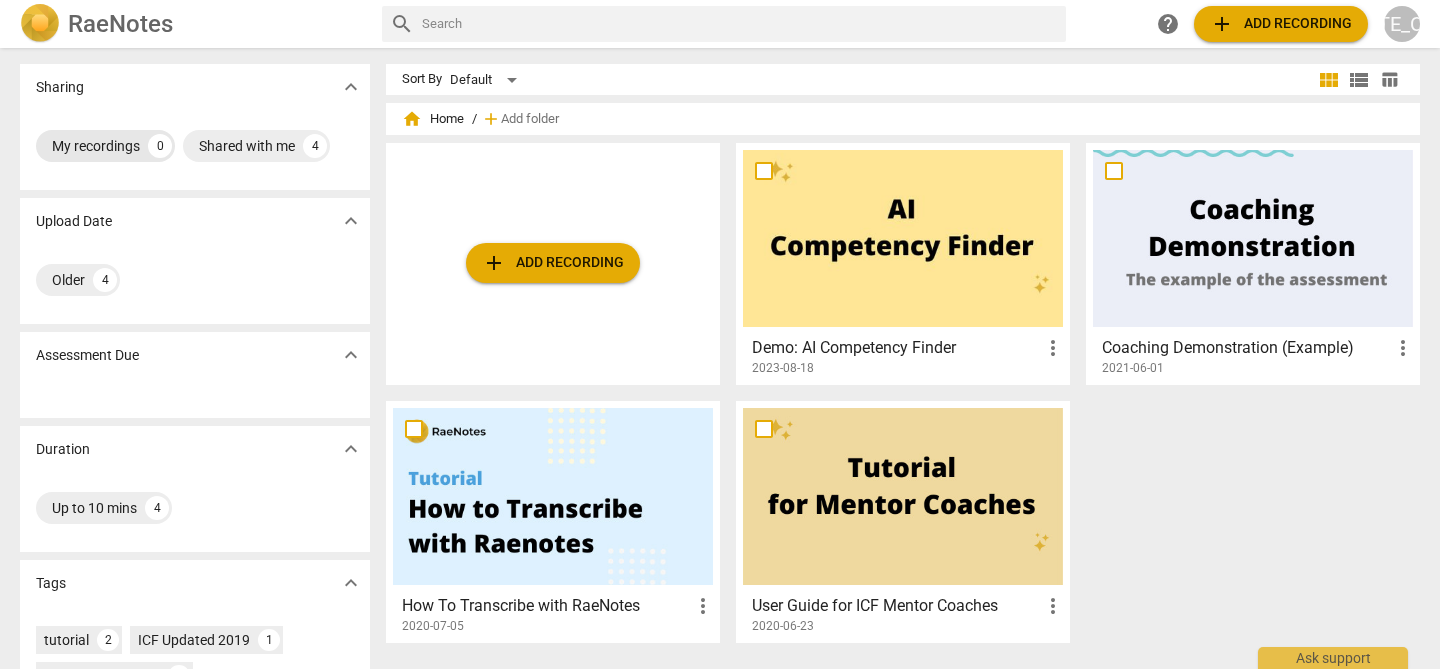 click on "My recordings" at bounding box center (96, 146) 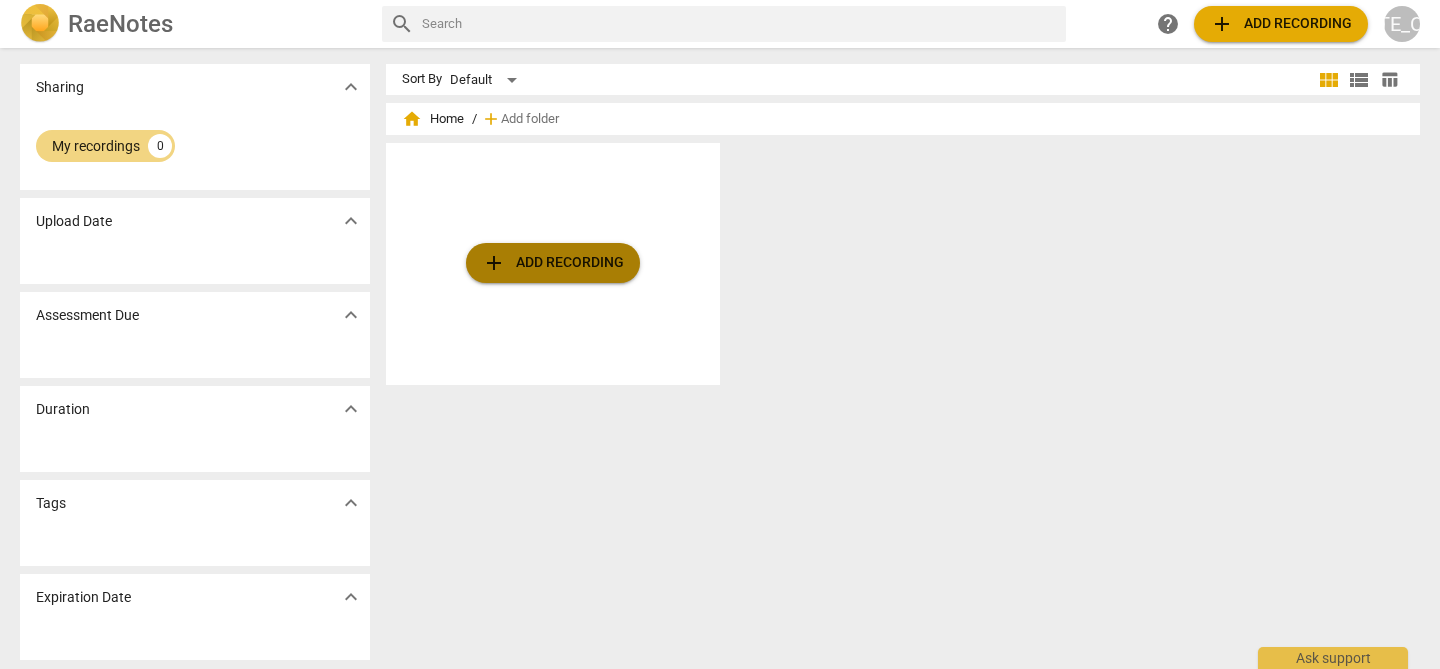 click on "add   Add recording" at bounding box center (553, 263) 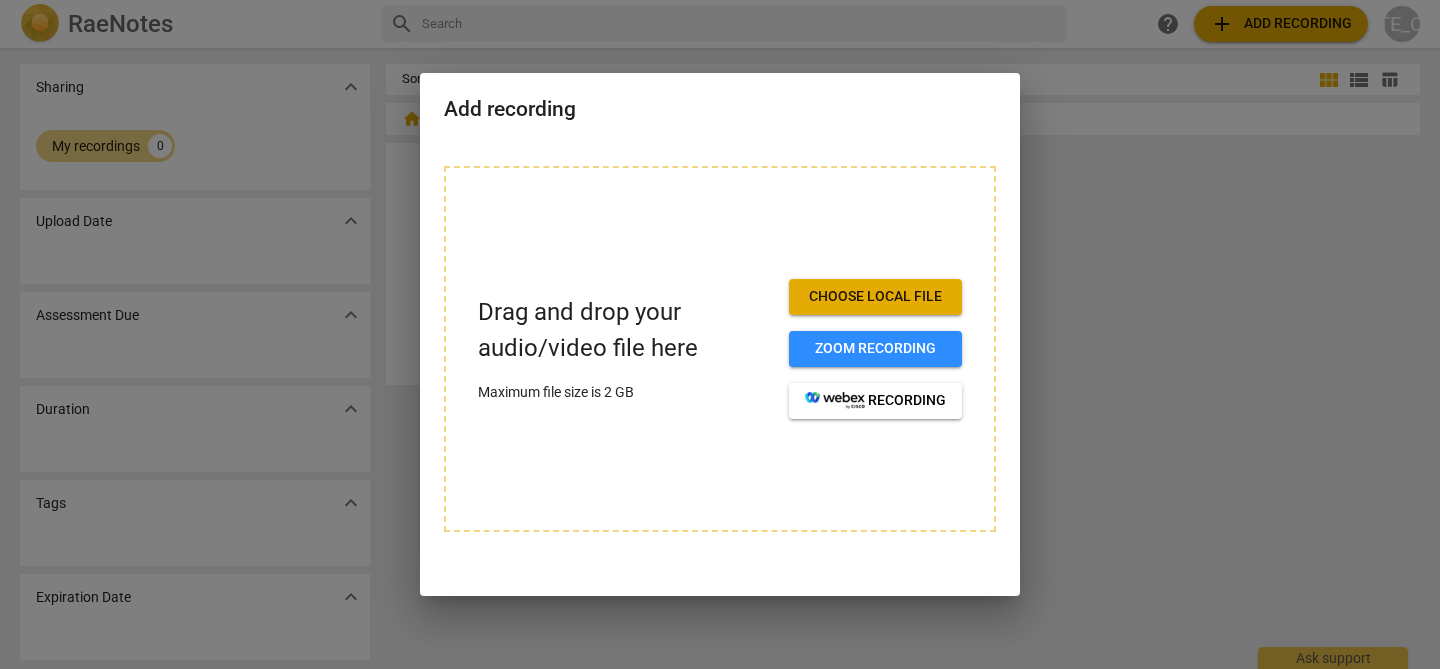 click on "Choose local file" at bounding box center [875, 297] 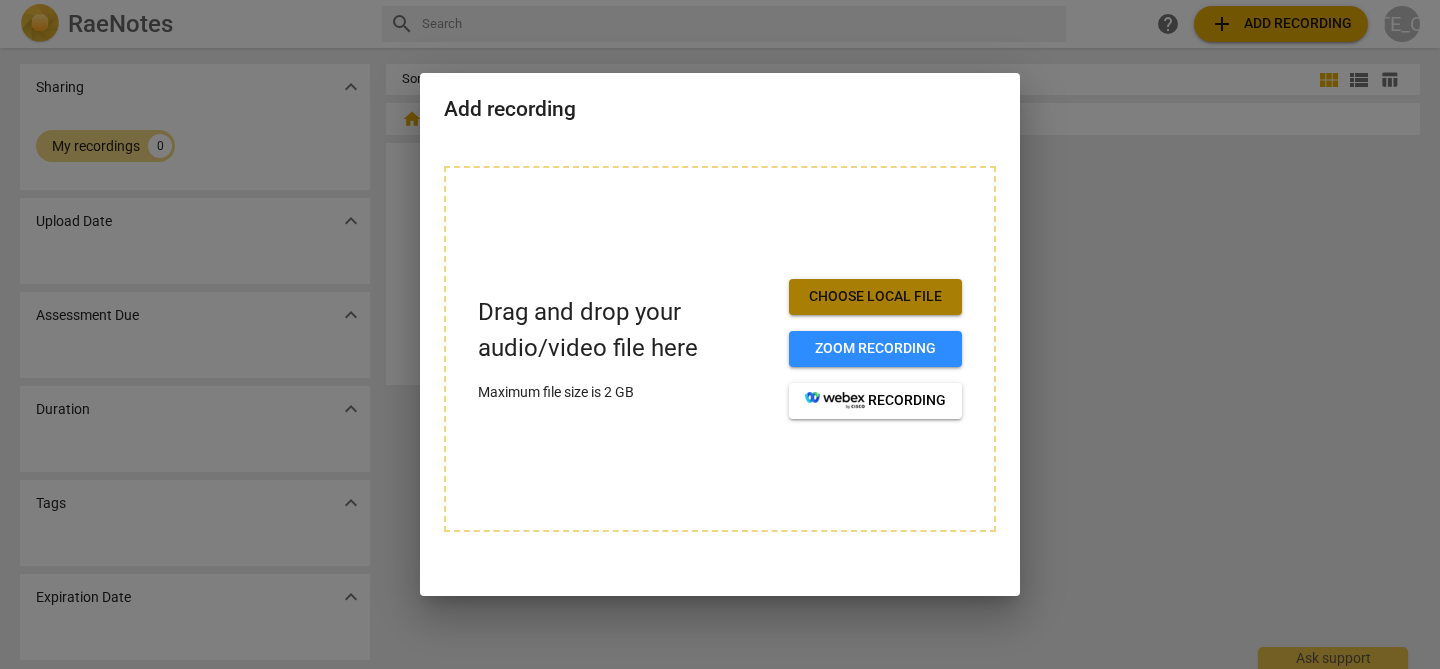 click on "Choose local file" at bounding box center [875, 297] 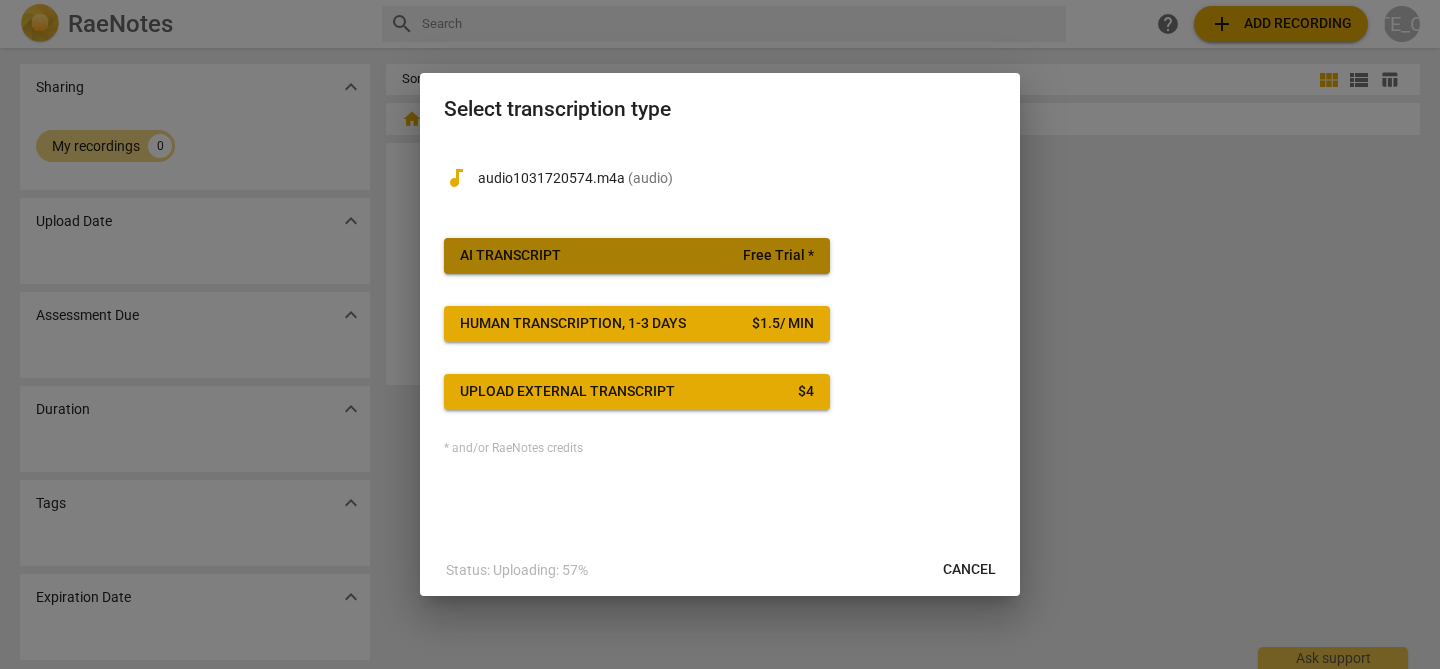 click on "AI Transcript Free Trial *" at bounding box center (637, 256) 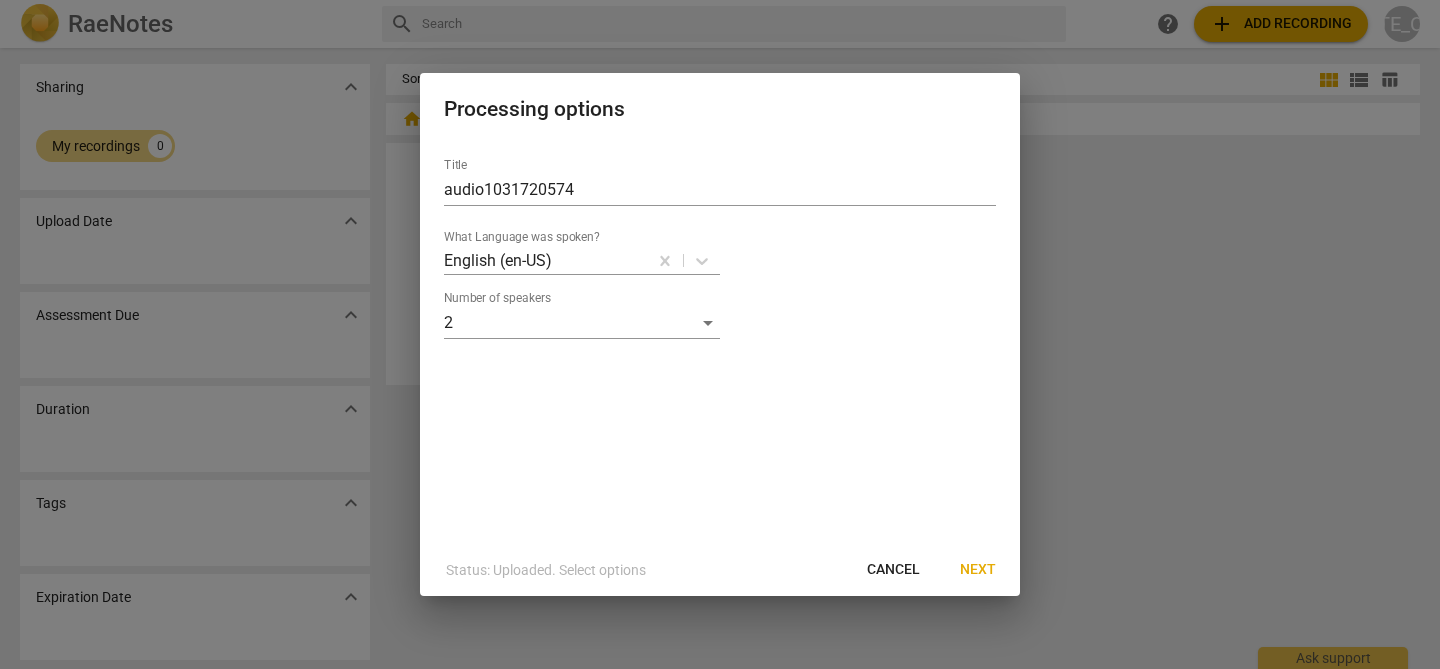 click on "Next" at bounding box center (978, 570) 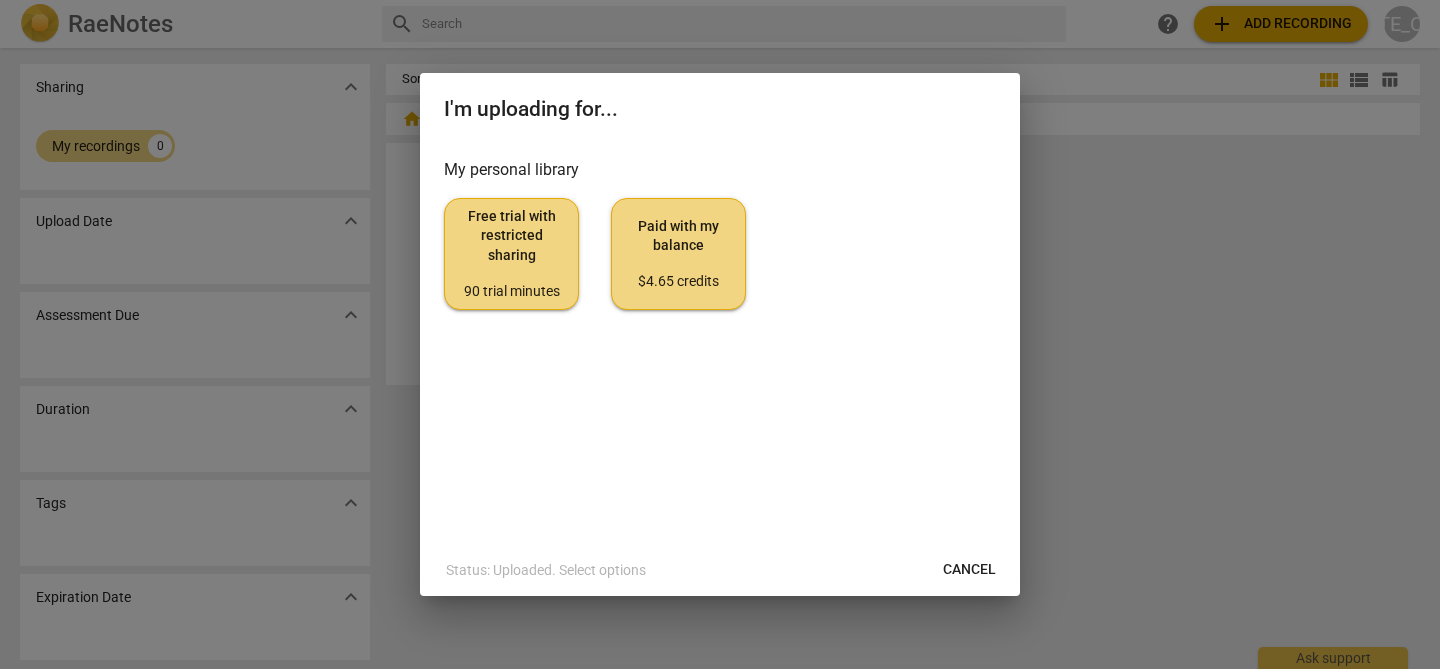 click on "Free trial with restricted sharing 90 trial minutes" at bounding box center (511, 254) 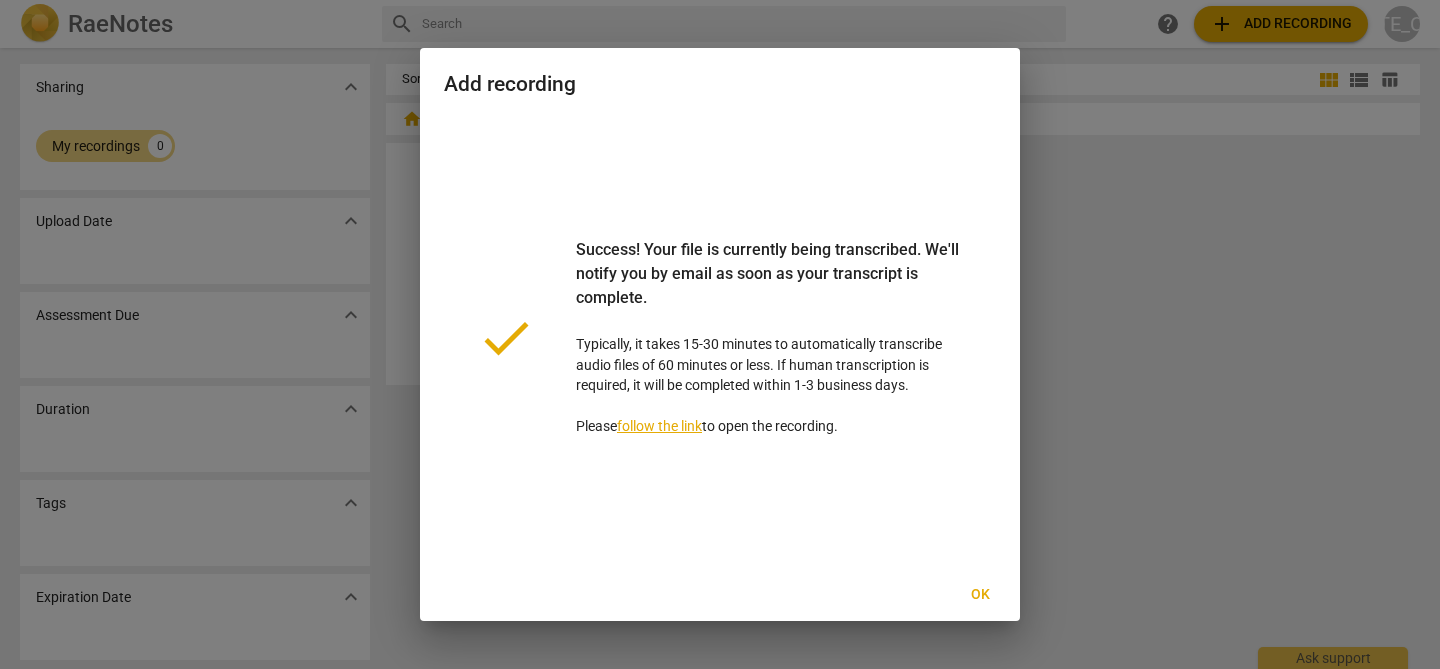 click on "Ok" at bounding box center (980, 595) 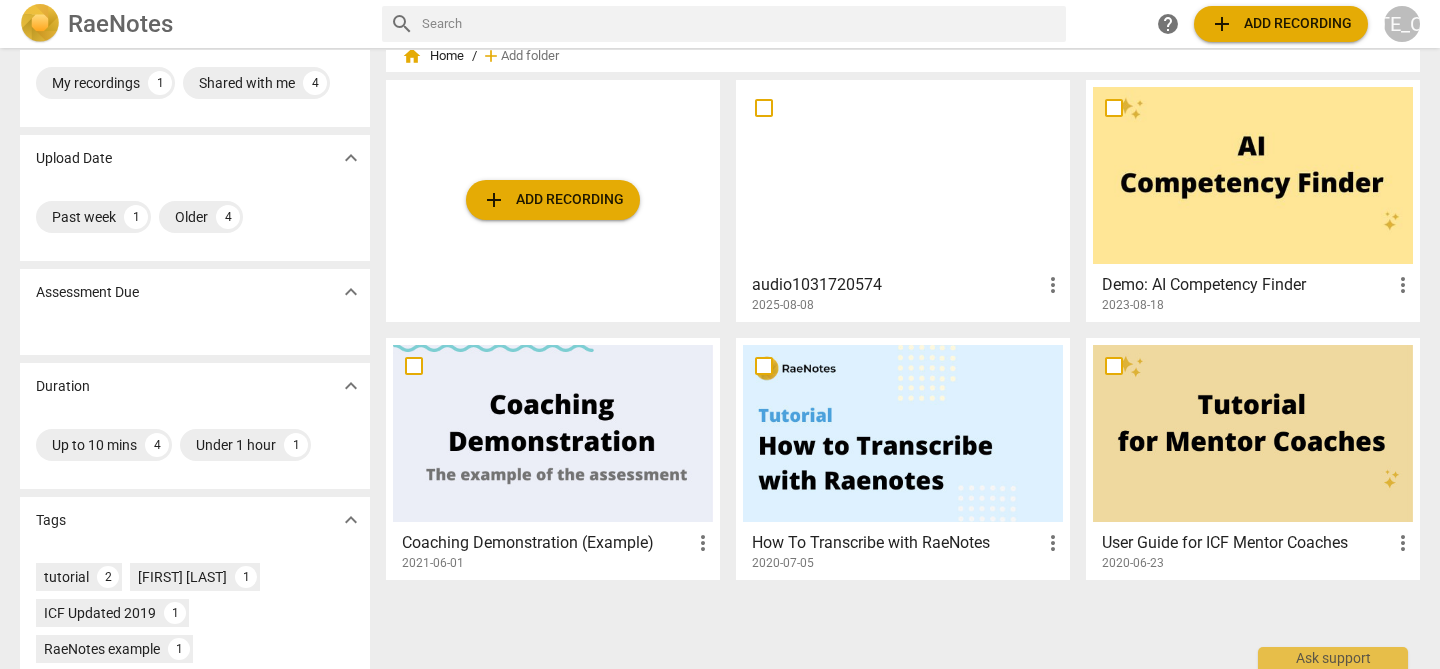 scroll, scrollTop: 59, scrollLeft: 0, axis: vertical 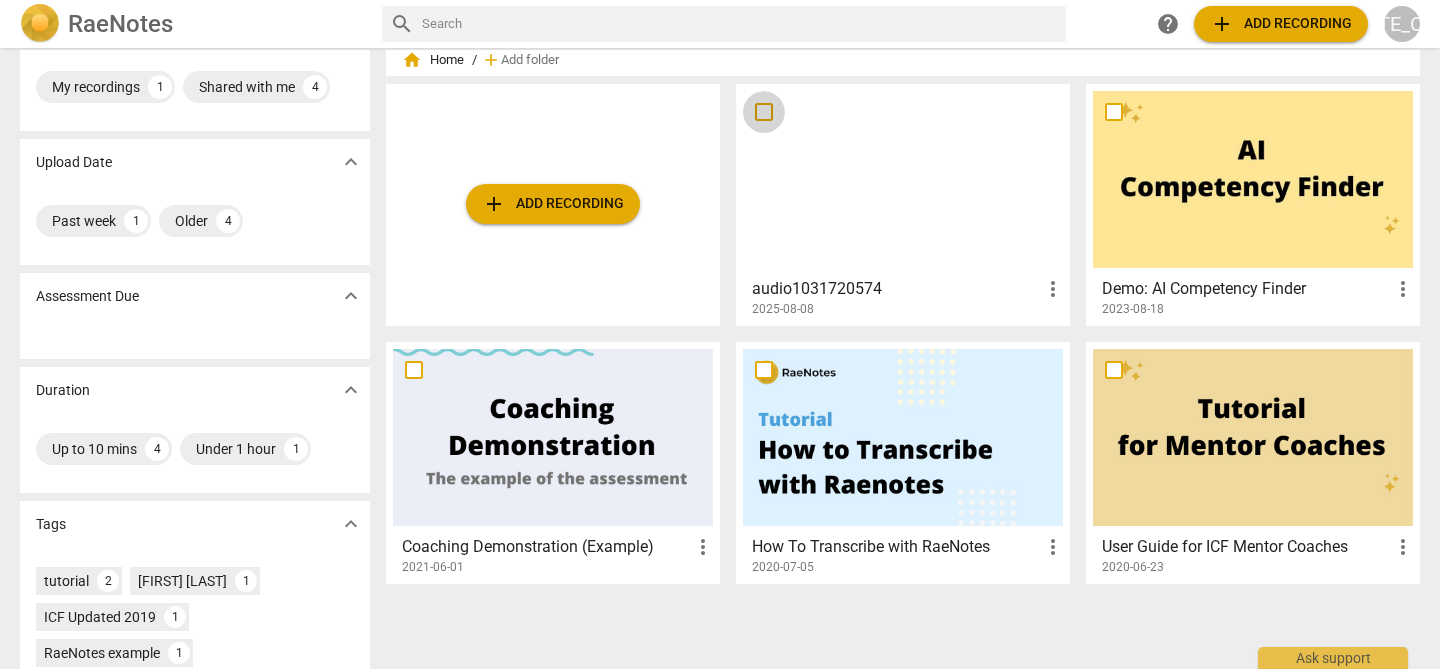 click at bounding box center [764, 112] 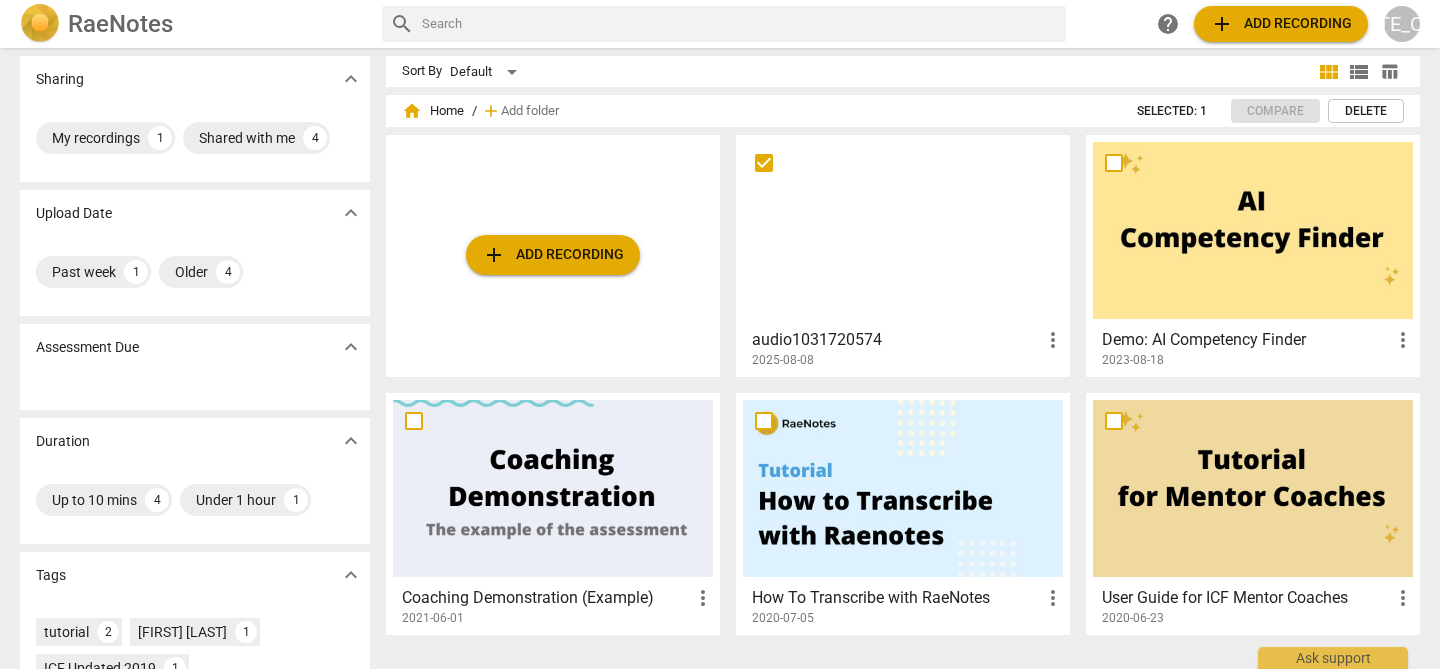 scroll, scrollTop: 0, scrollLeft: 0, axis: both 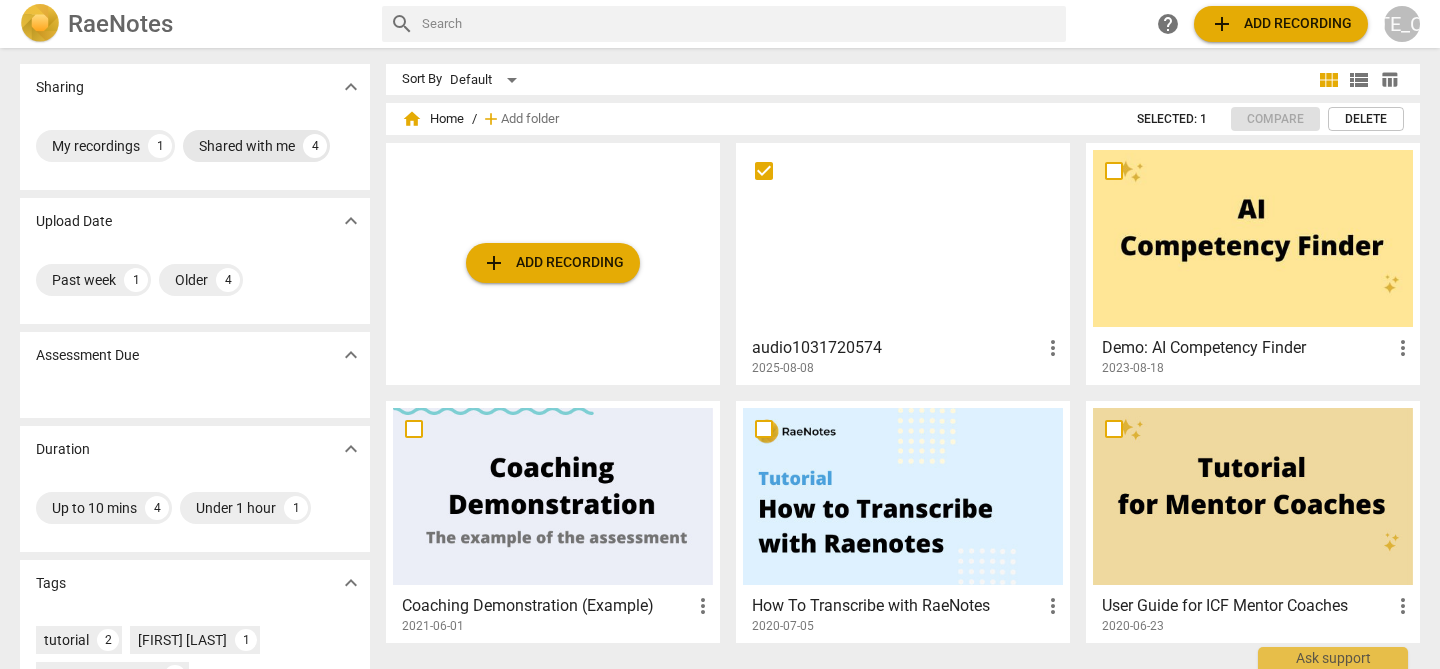 click on "Shared with me" at bounding box center (247, 146) 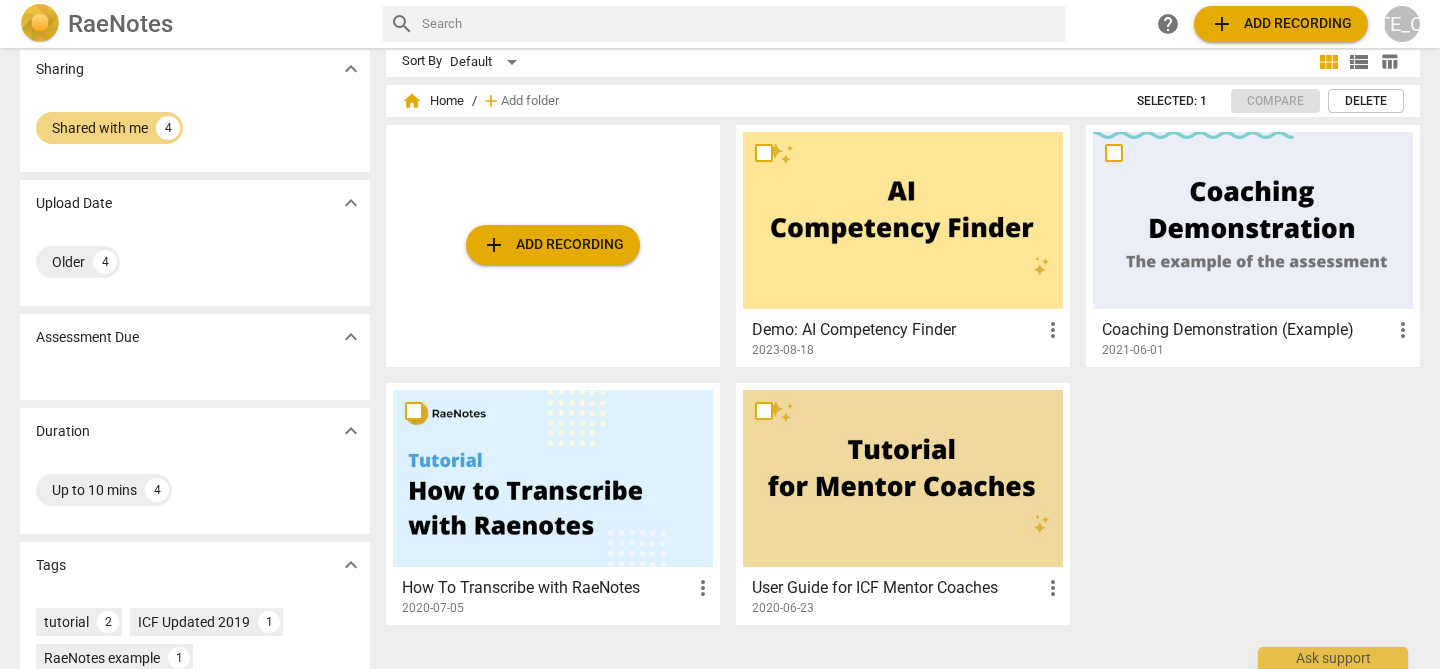 scroll, scrollTop: 0, scrollLeft: 0, axis: both 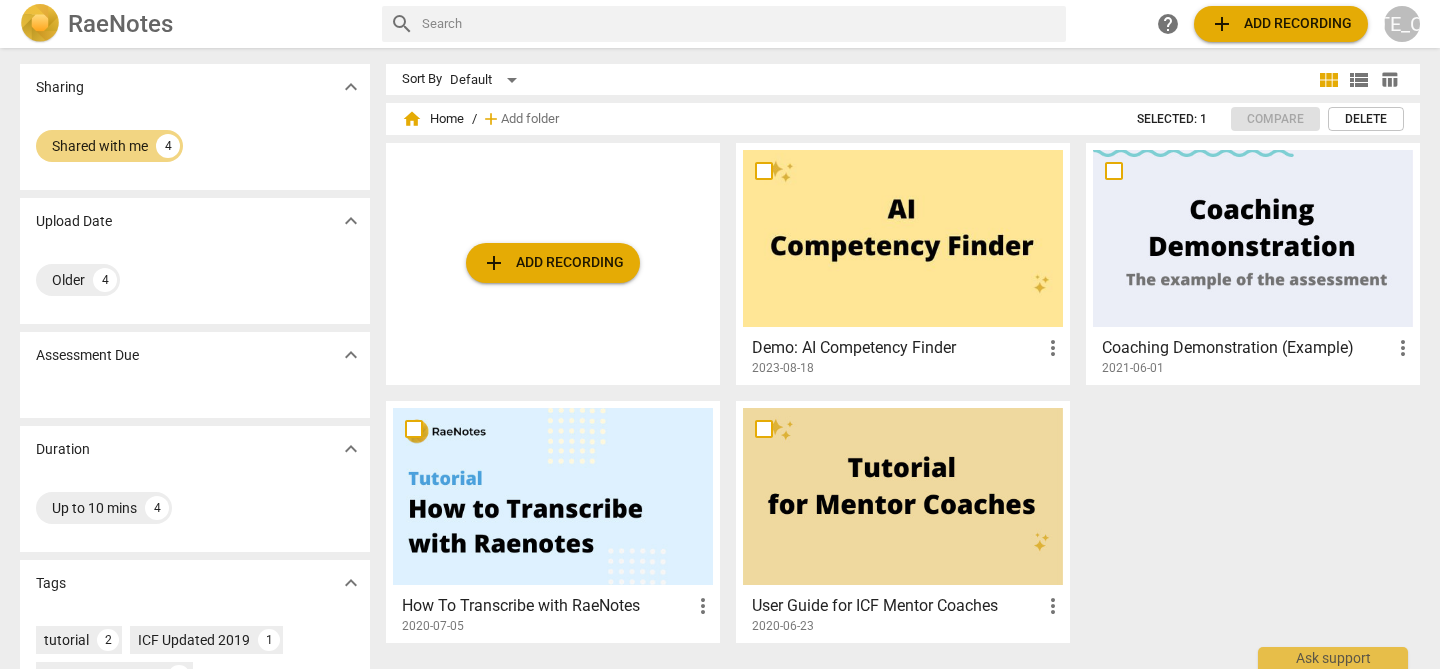 click on "add   Add recording" at bounding box center (1281, 24) 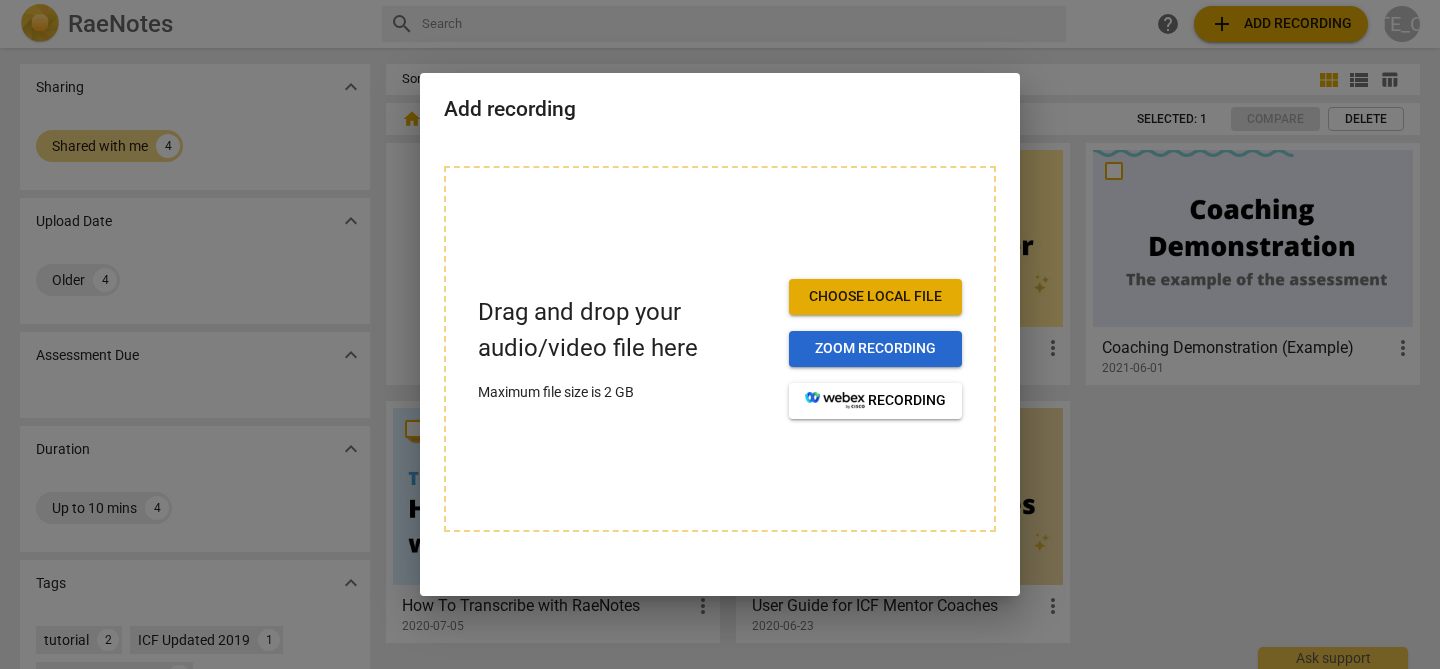 click on "Zoom recording" at bounding box center (875, 349) 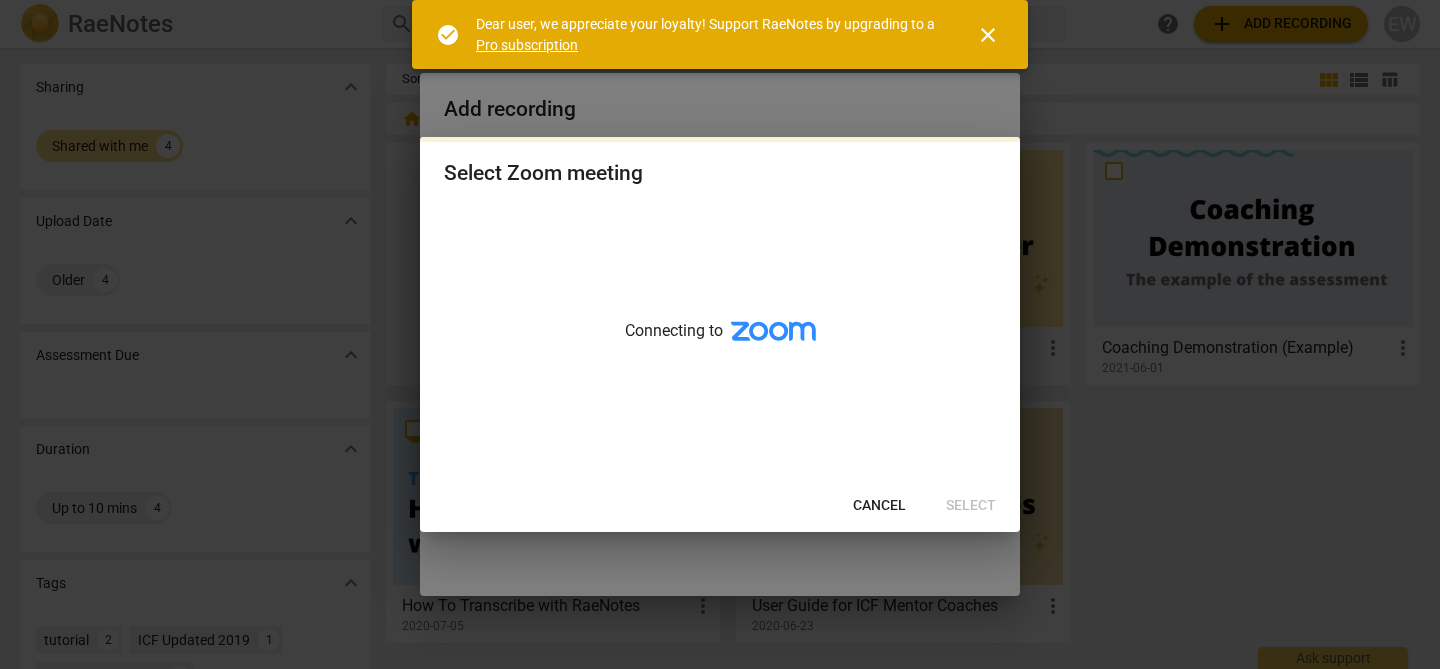 scroll, scrollTop: 0, scrollLeft: 0, axis: both 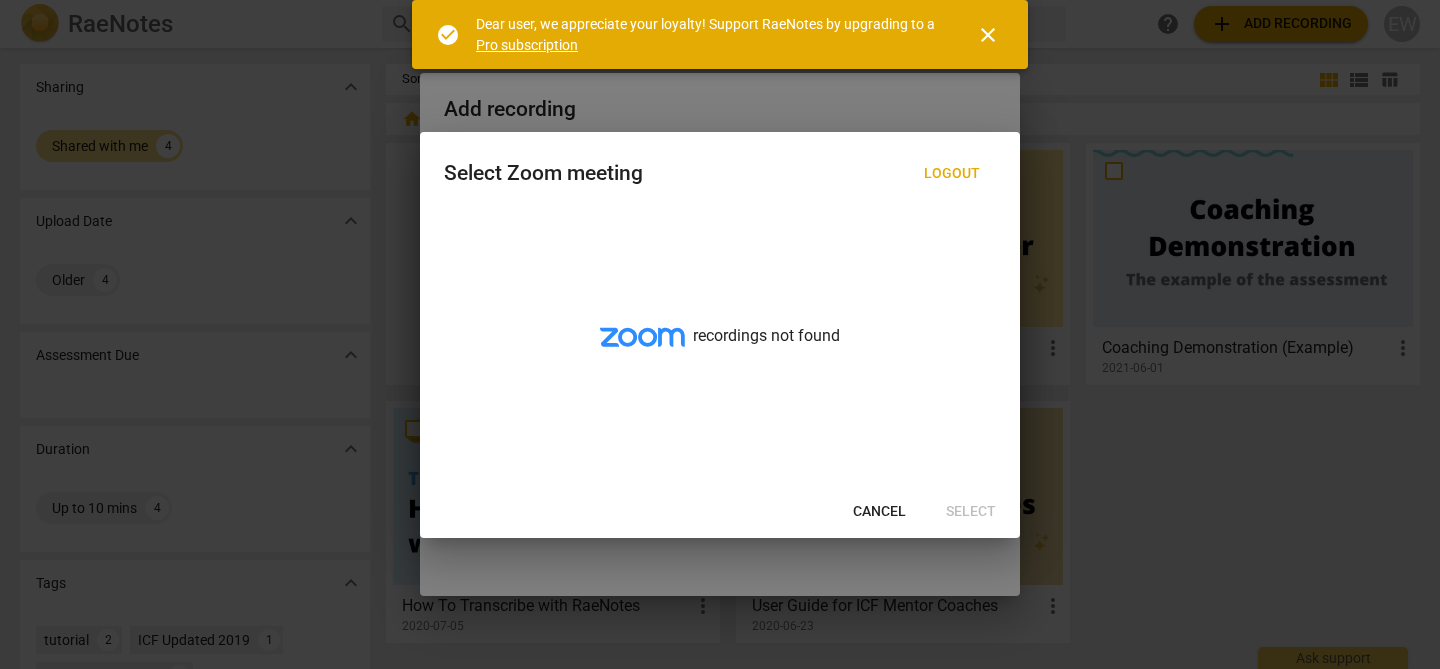 click 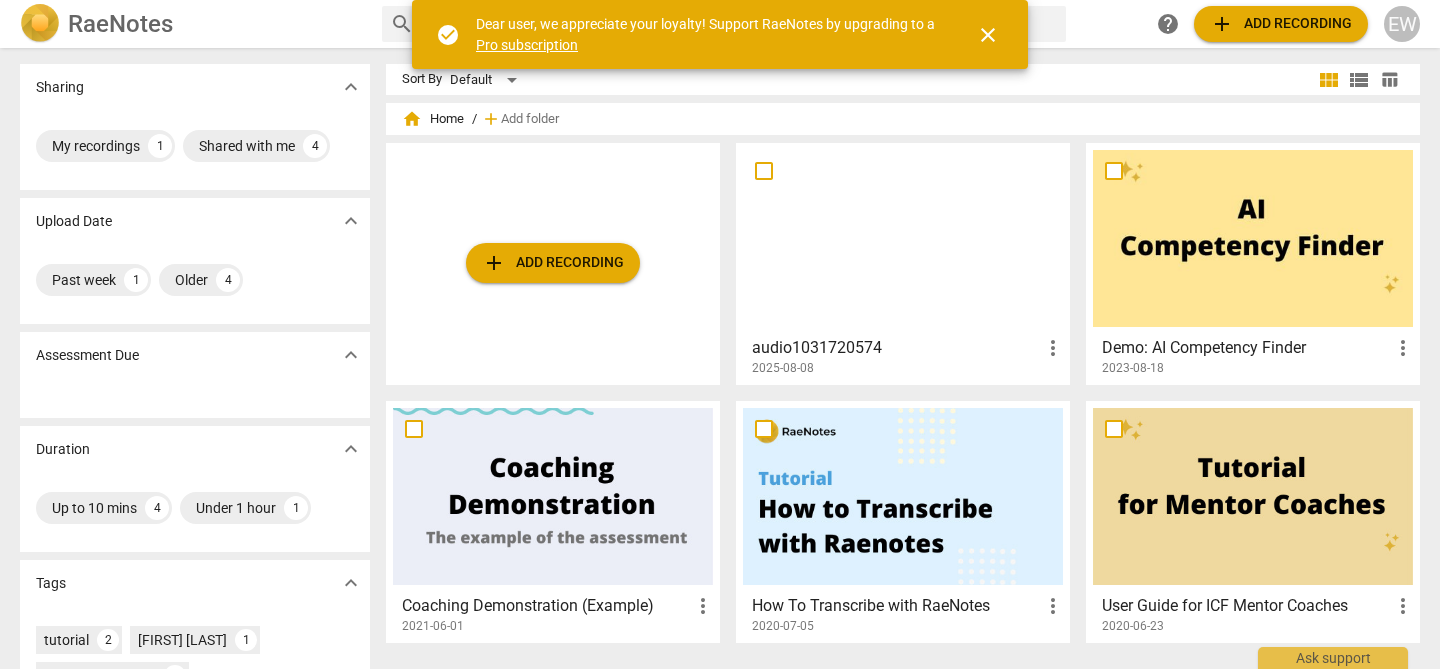scroll, scrollTop: 0, scrollLeft: 0, axis: both 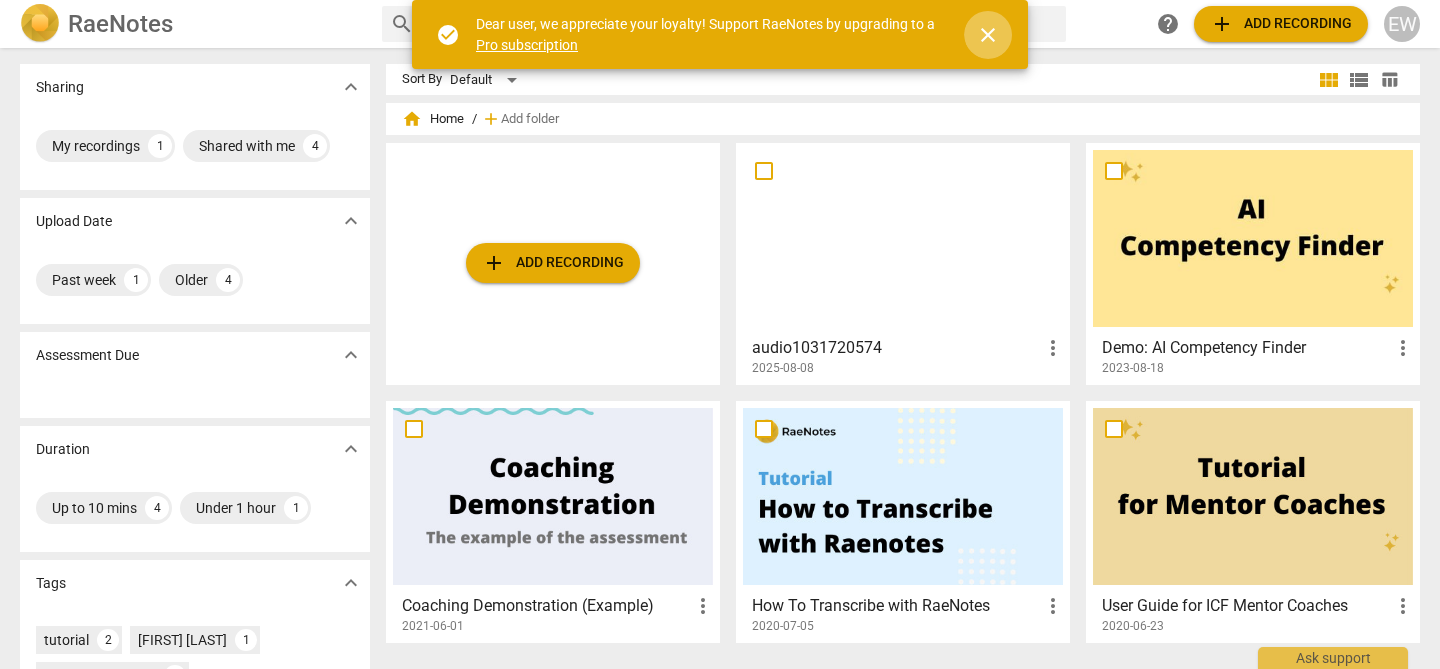 click on "close" at bounding box center [988, 35] 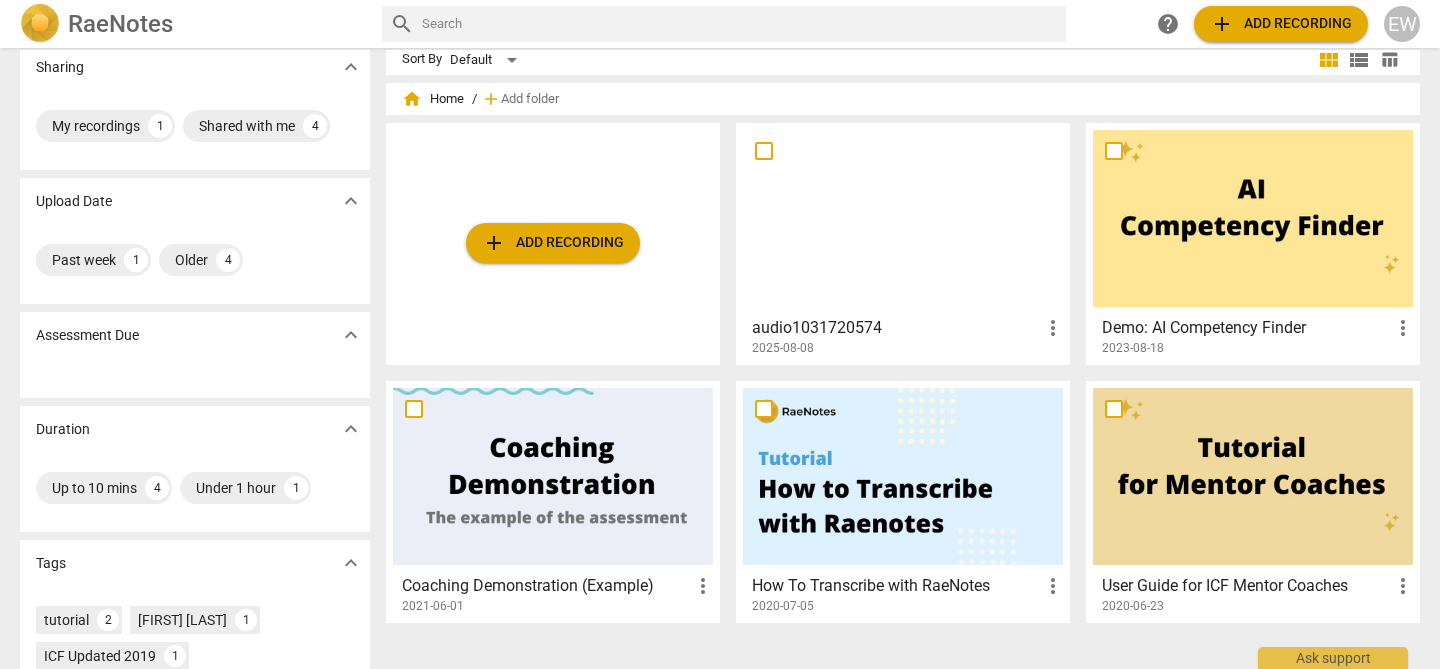scroll, scrollTop: 0, scrollLeft: 0, axis: both 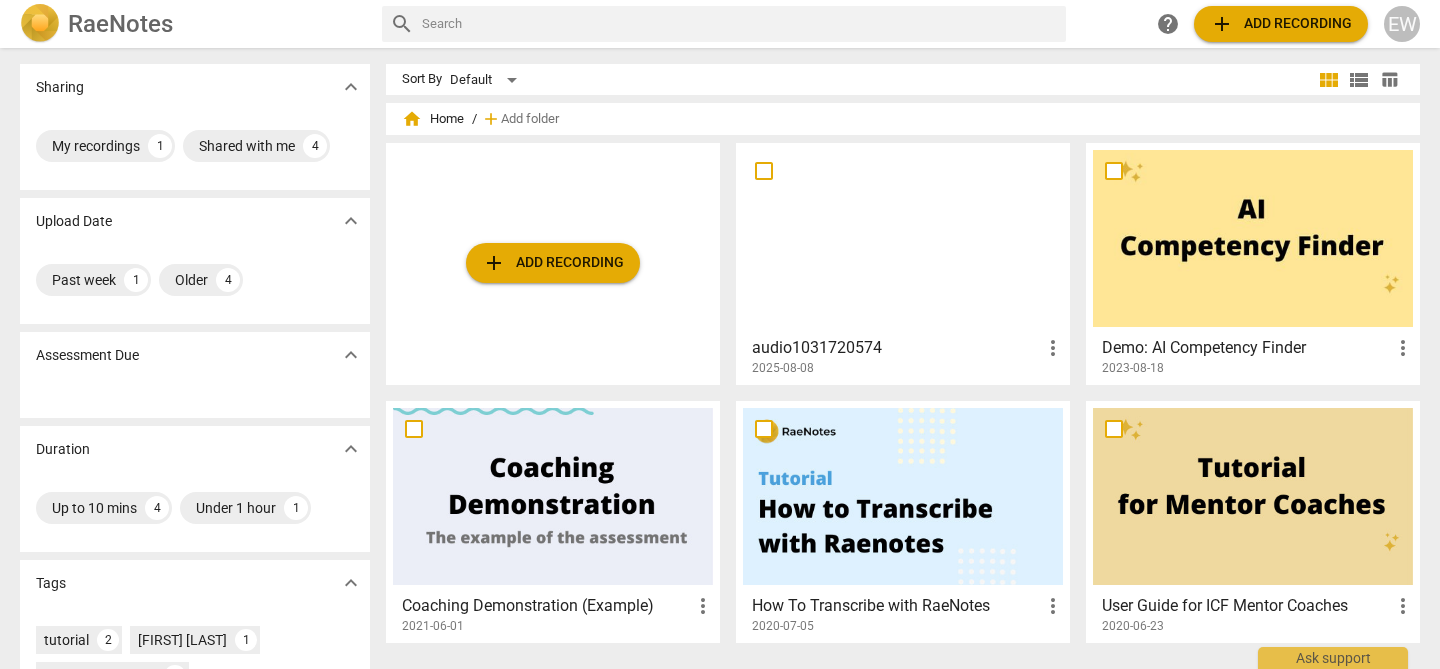 click on "audio1031720574" at bounding box center [896, 348] 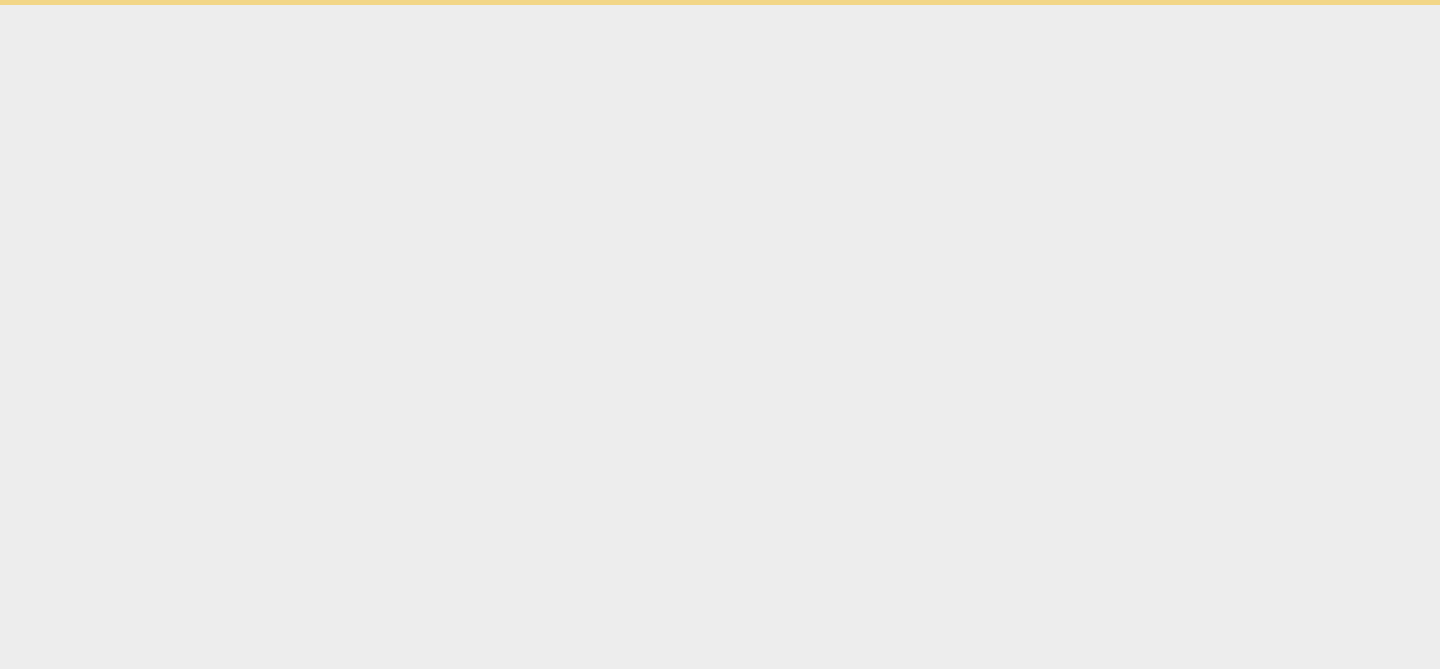 click on "Ask support" at bounding box center (720, 2) 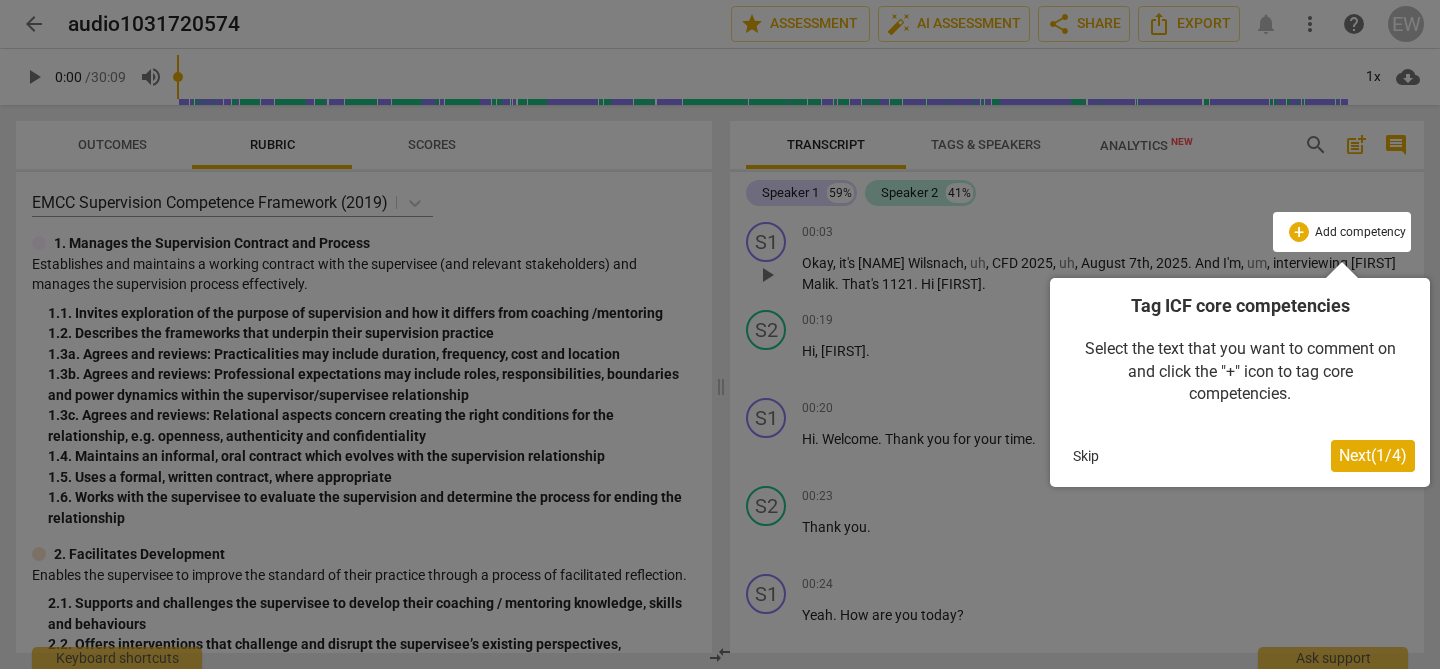 click at bounding box center (720, 334) 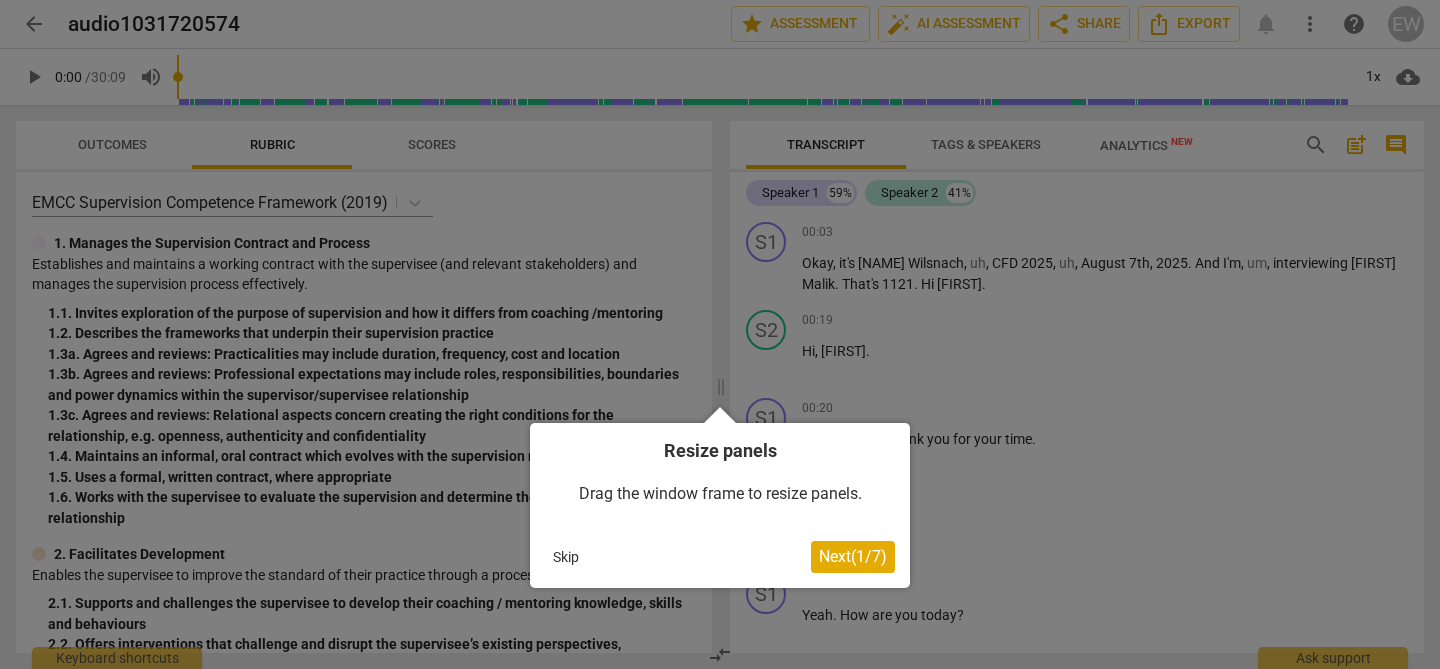 click on "Skip" at bounding box center (566, 557) 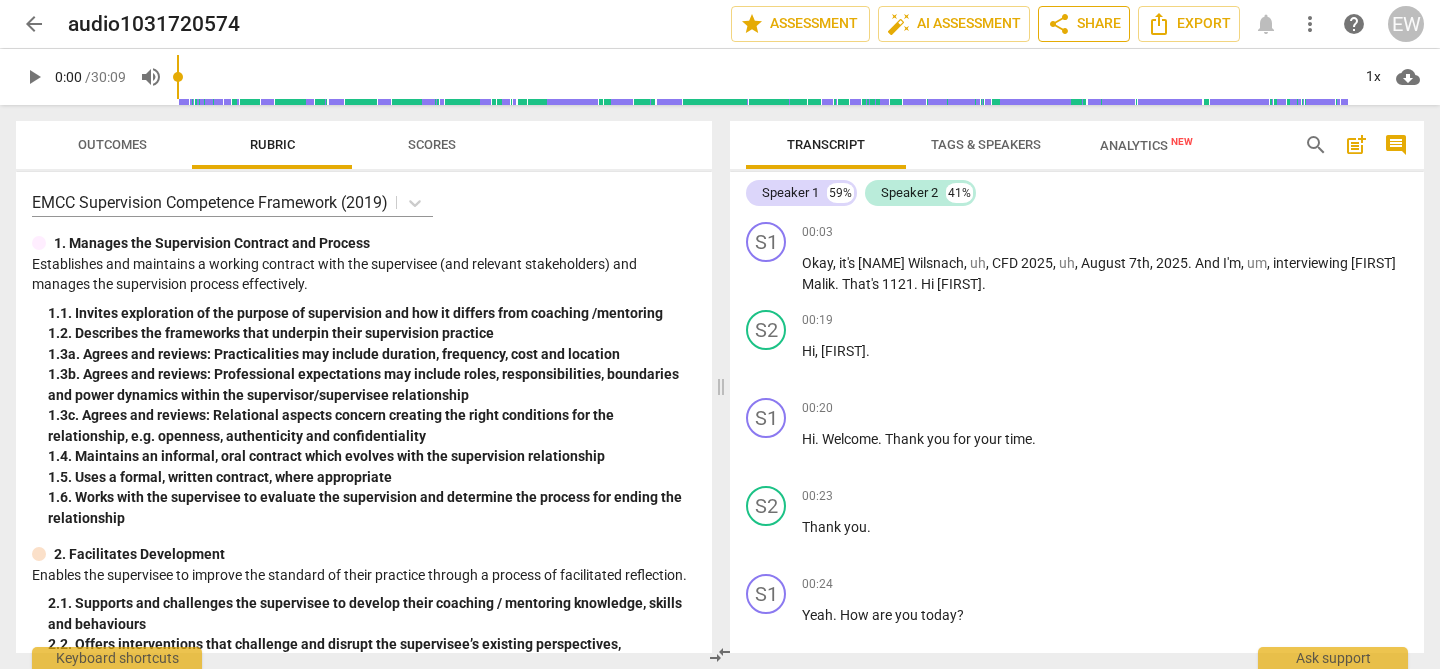 click on "share    Share" at bounding box center (1084, 24) 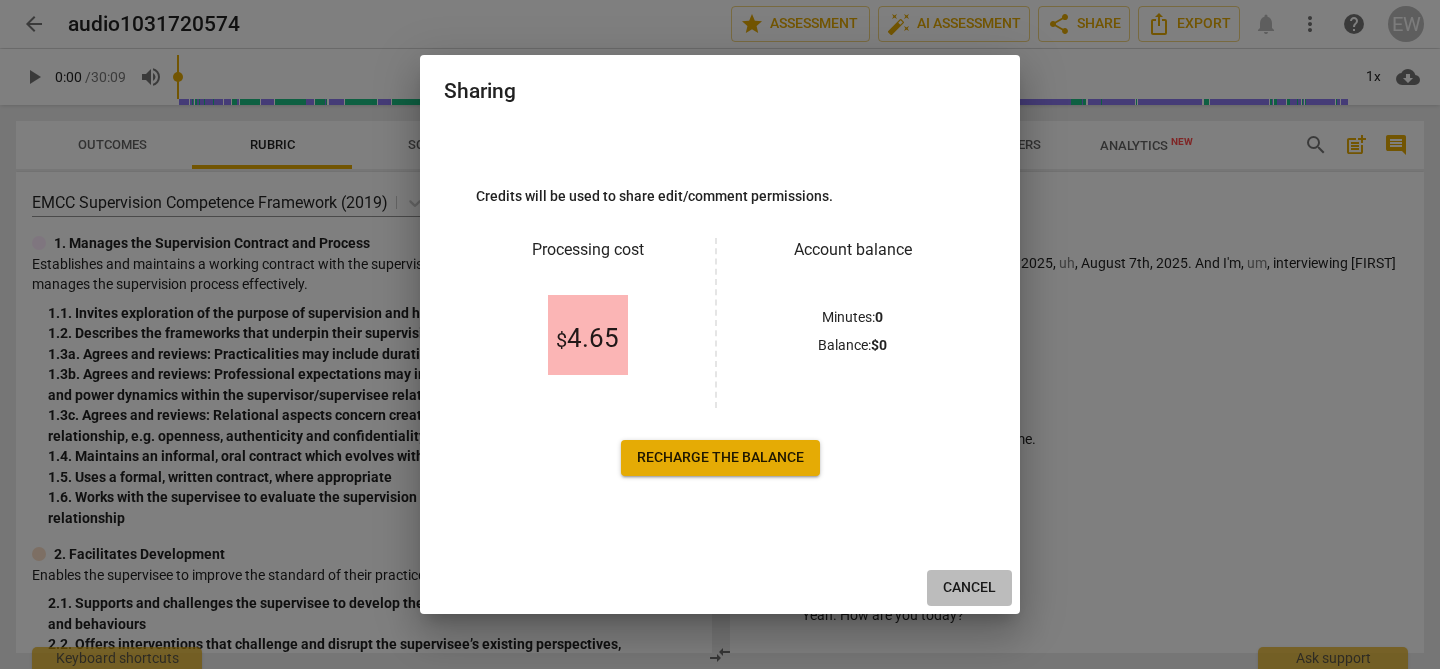 click on "Cancel" at bounding box center (969, 588) 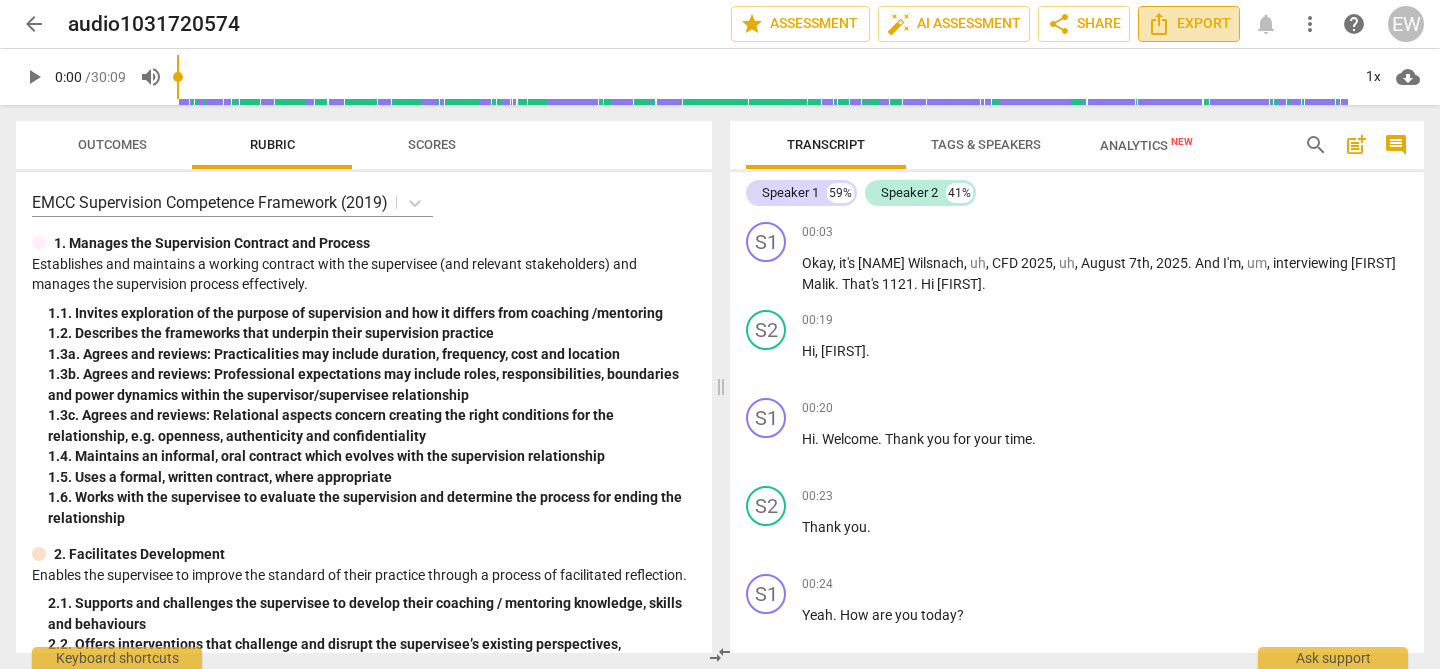 click on "Export" at bounding box center (1189, 24) 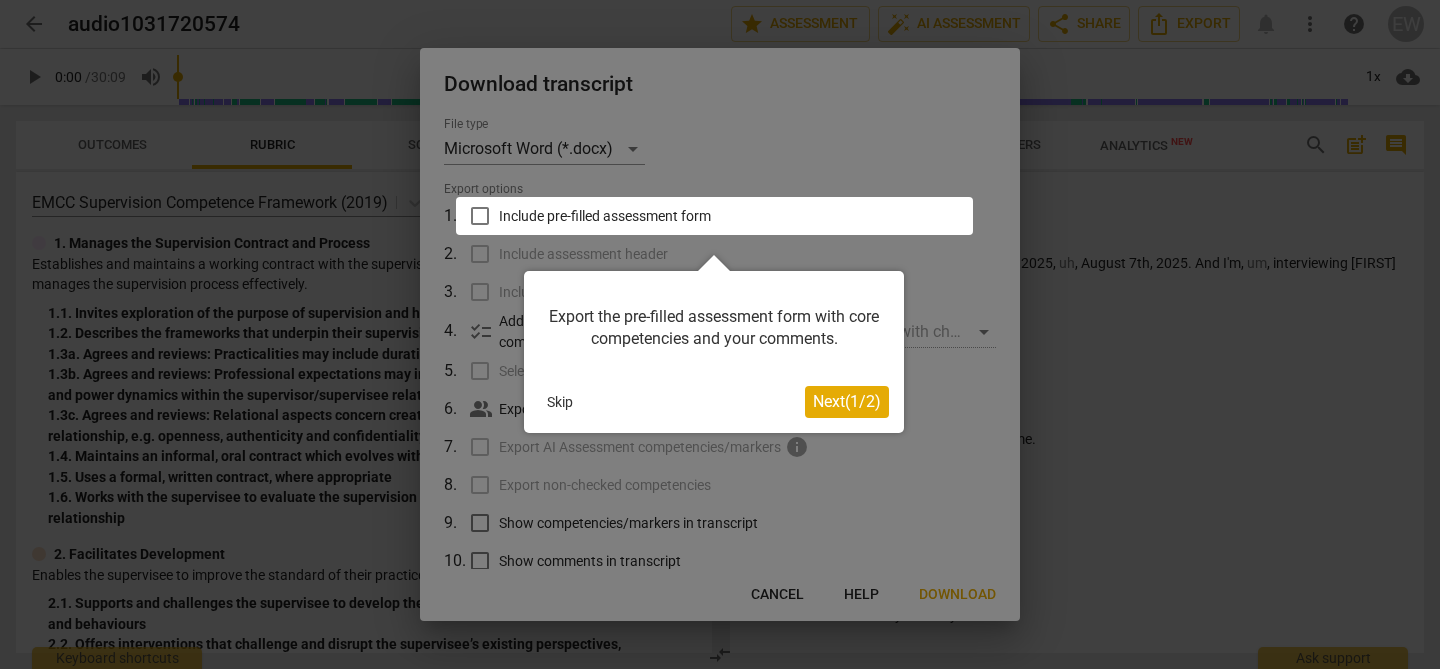 click on "Skip" at bounding box center (560, 402) 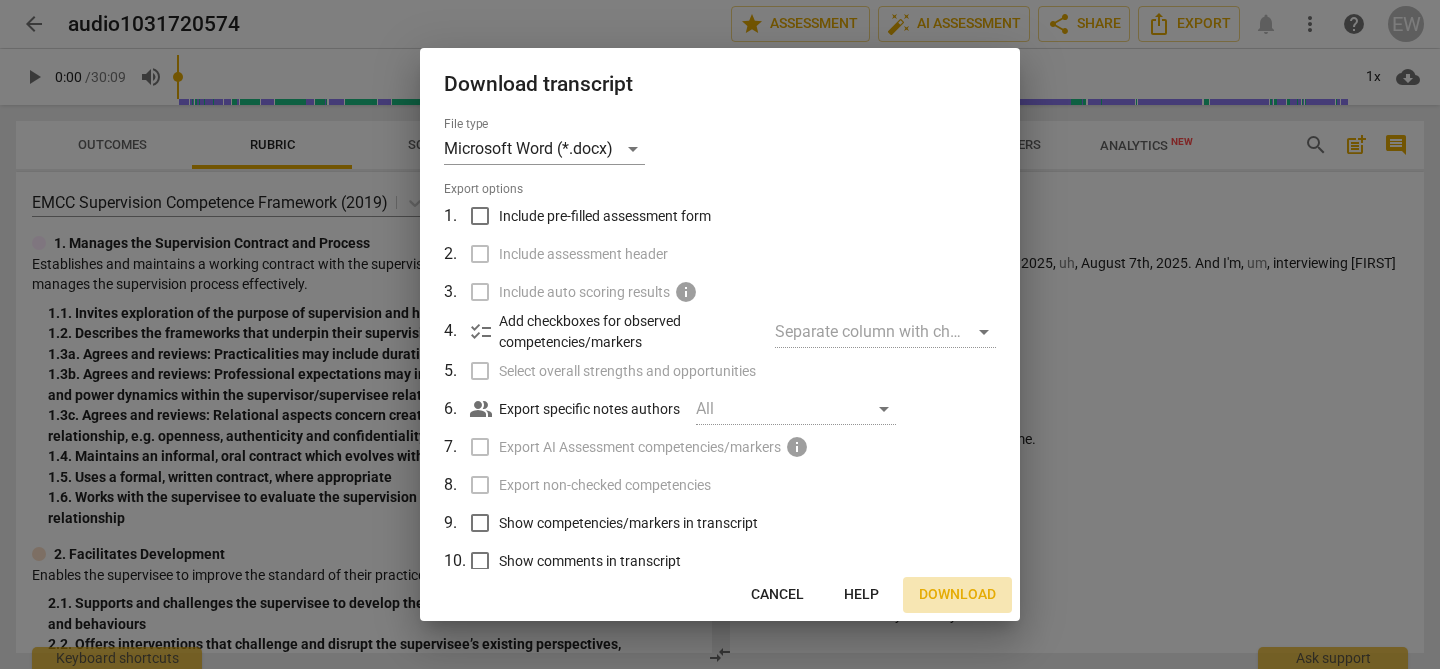 click on "Download" at bounding box center [957, 595] 